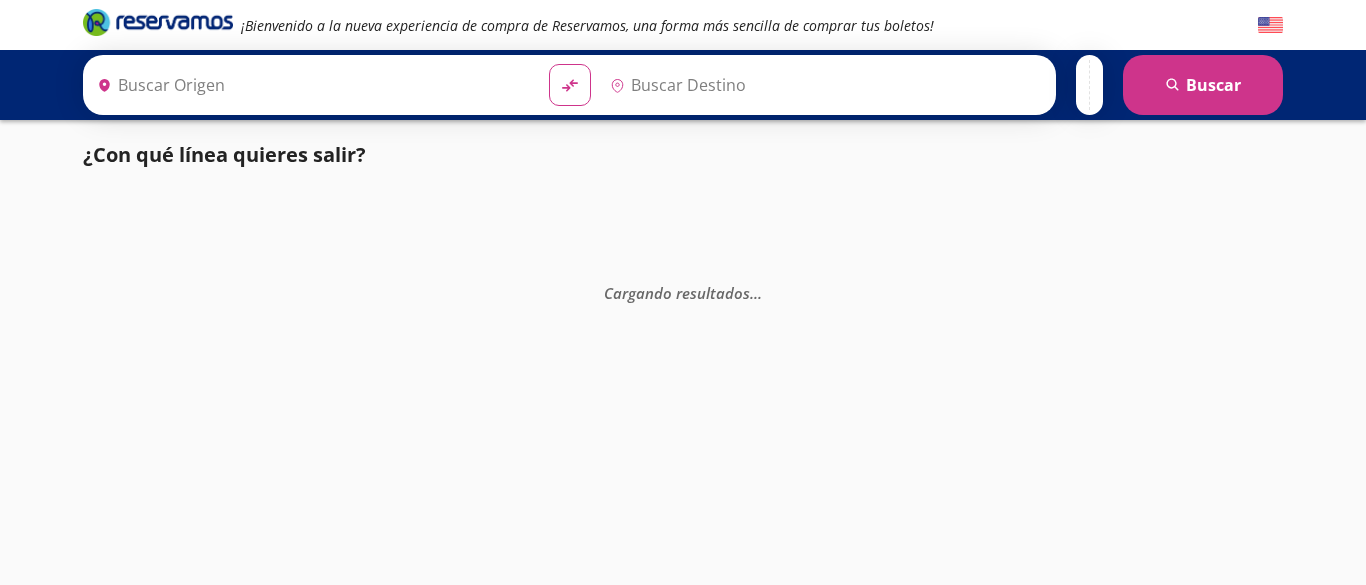 scroll, scrollTop: 0, scrollLeft: 0, axis: both 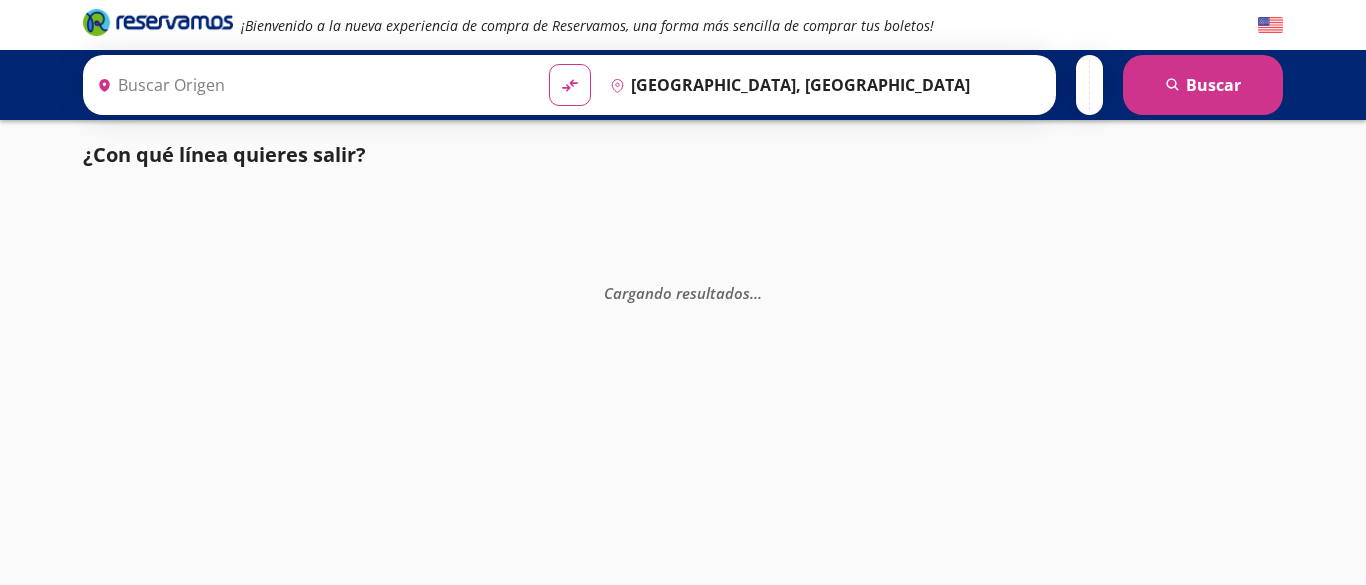 type on "Guasave, [GEOGRAPHIC_DATA]" 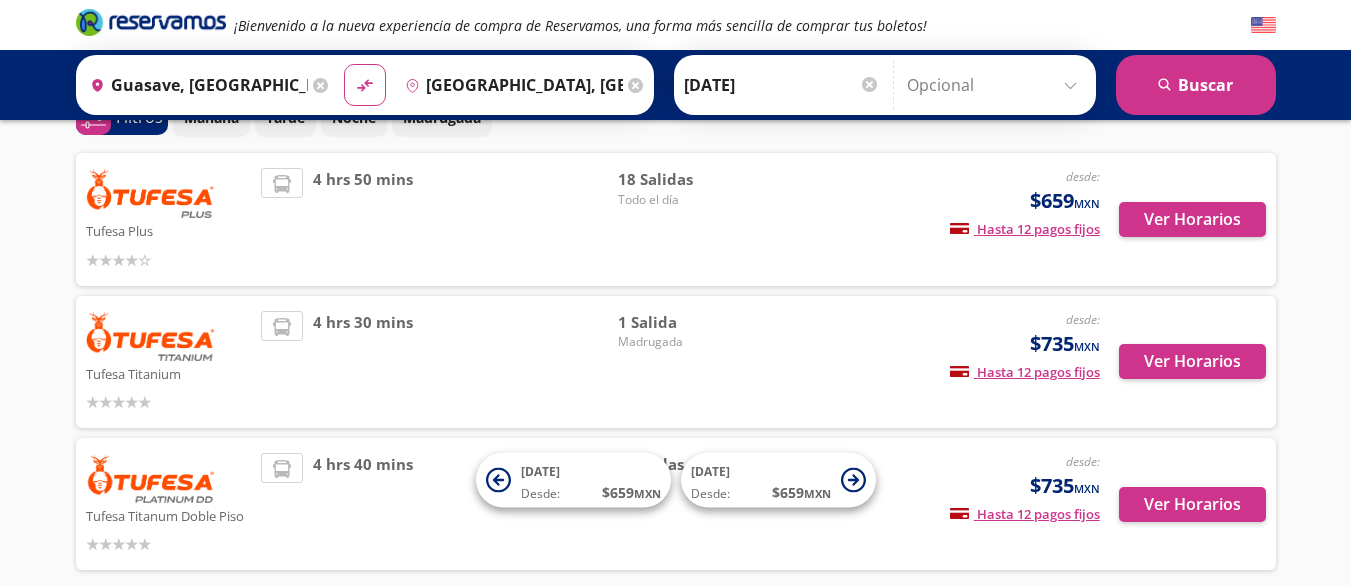 scroll, scrollTop: 0, scrollLeft: 0, axis: both 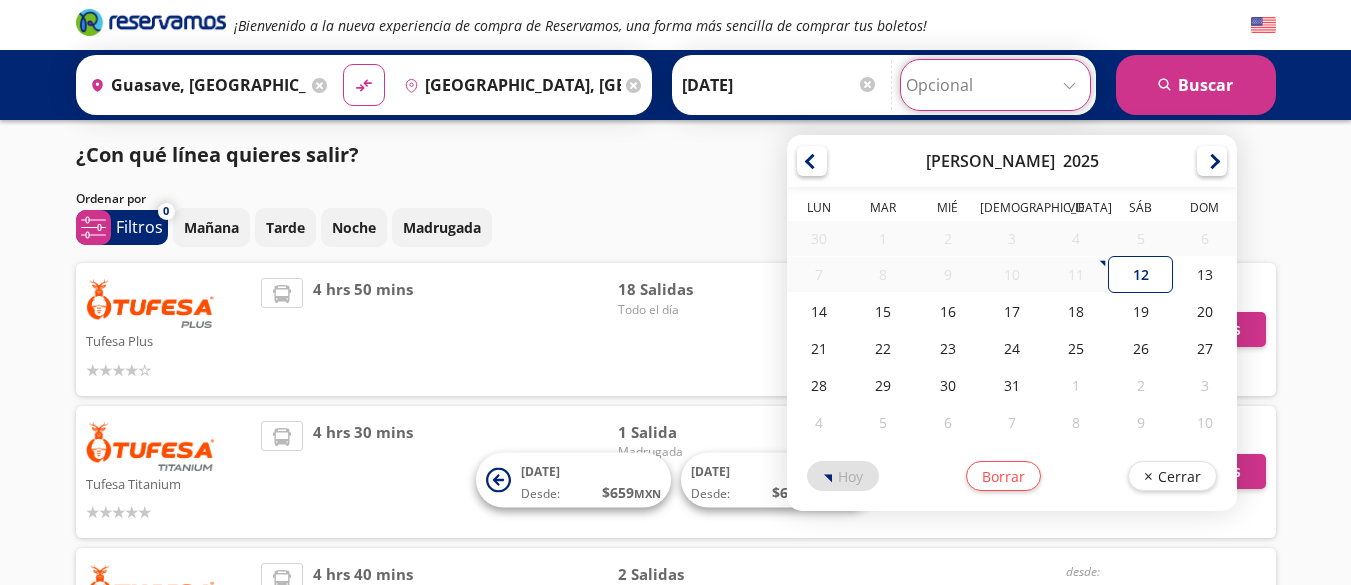 click at bounding box center [995, 85] 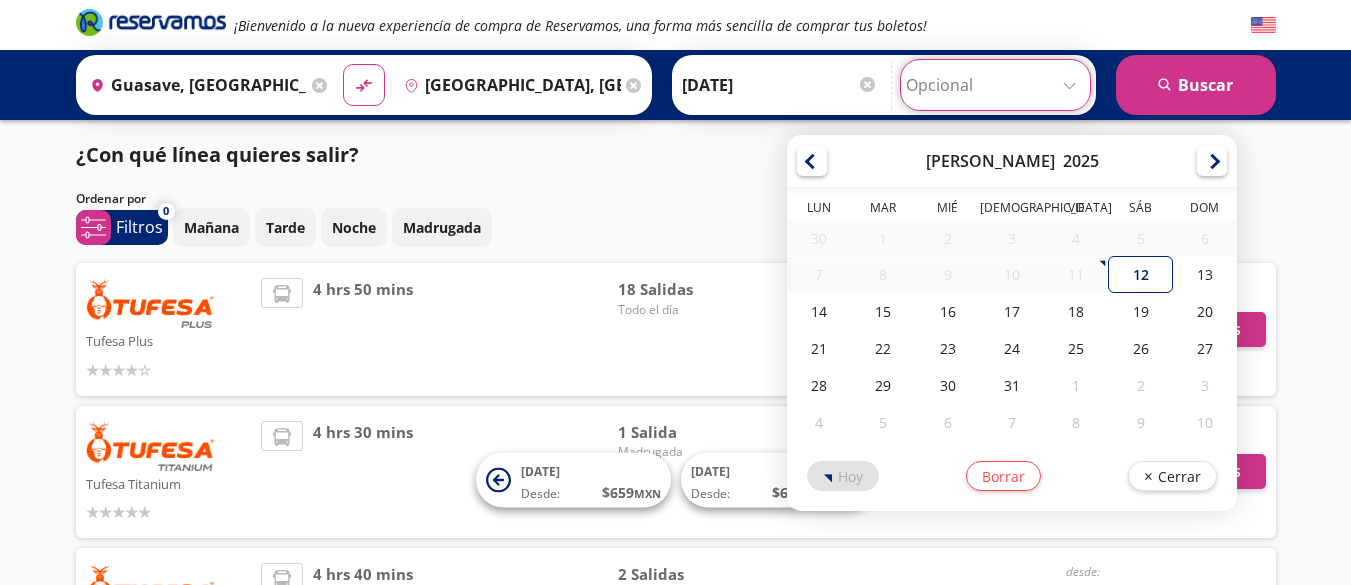 click at bounding box center (995, 85) 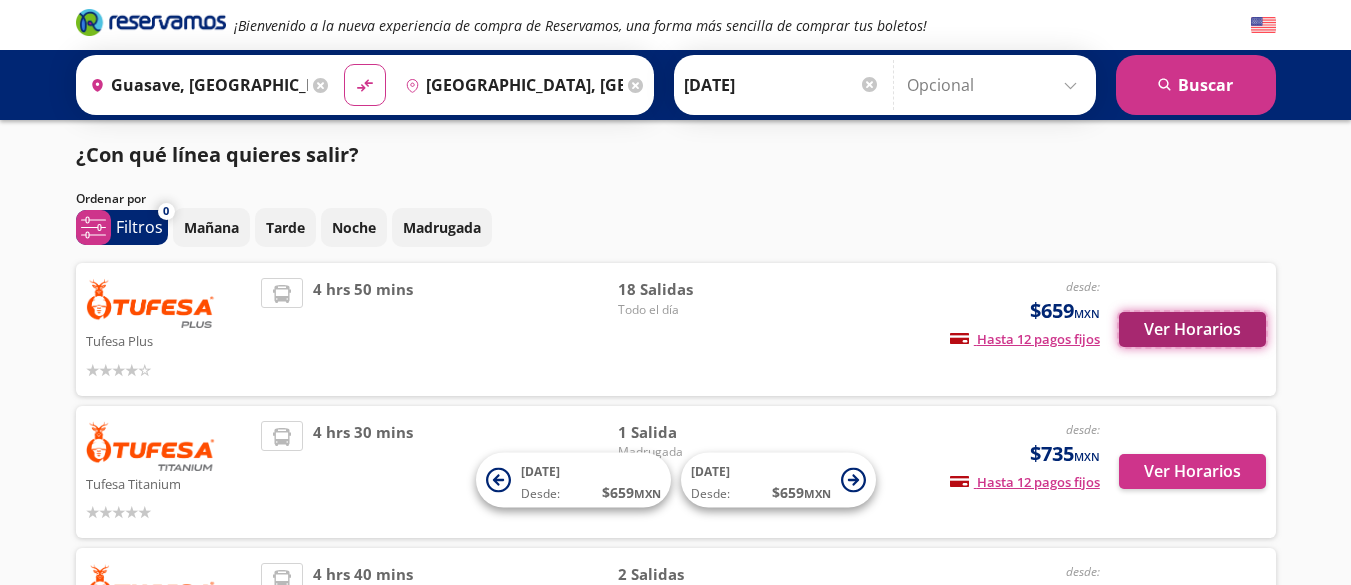 click on "Ver Horarios" at bounding box center (1192, 329) 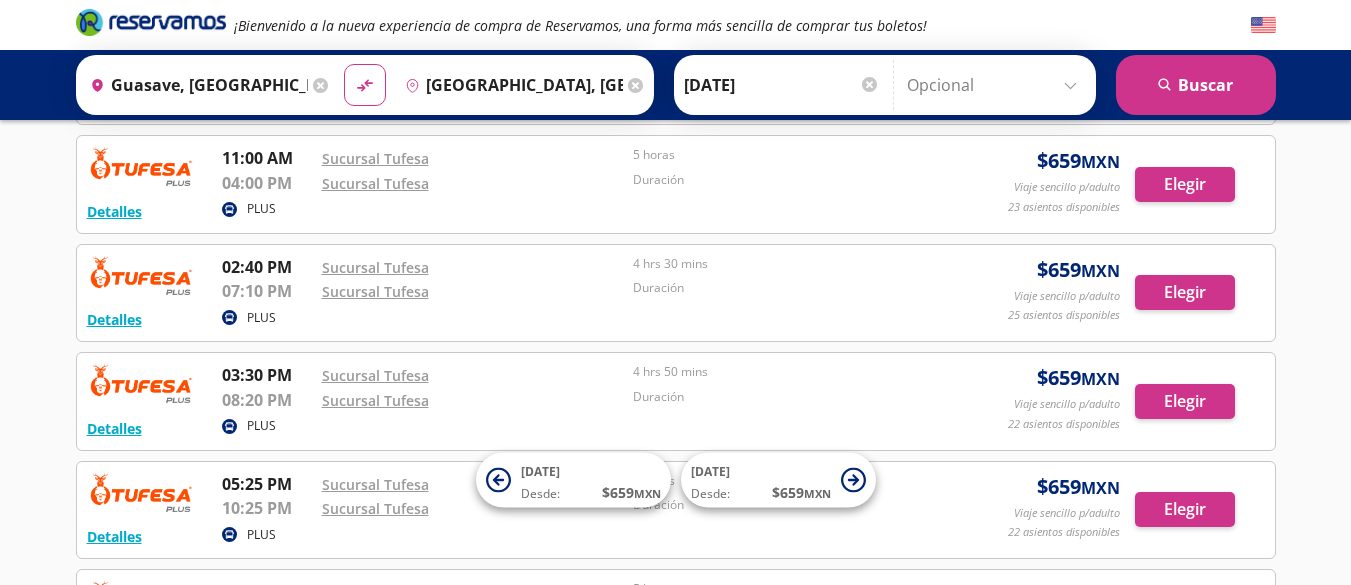 scroll, scrollTop: 1007, scrollLeft: 0, axis: vertical 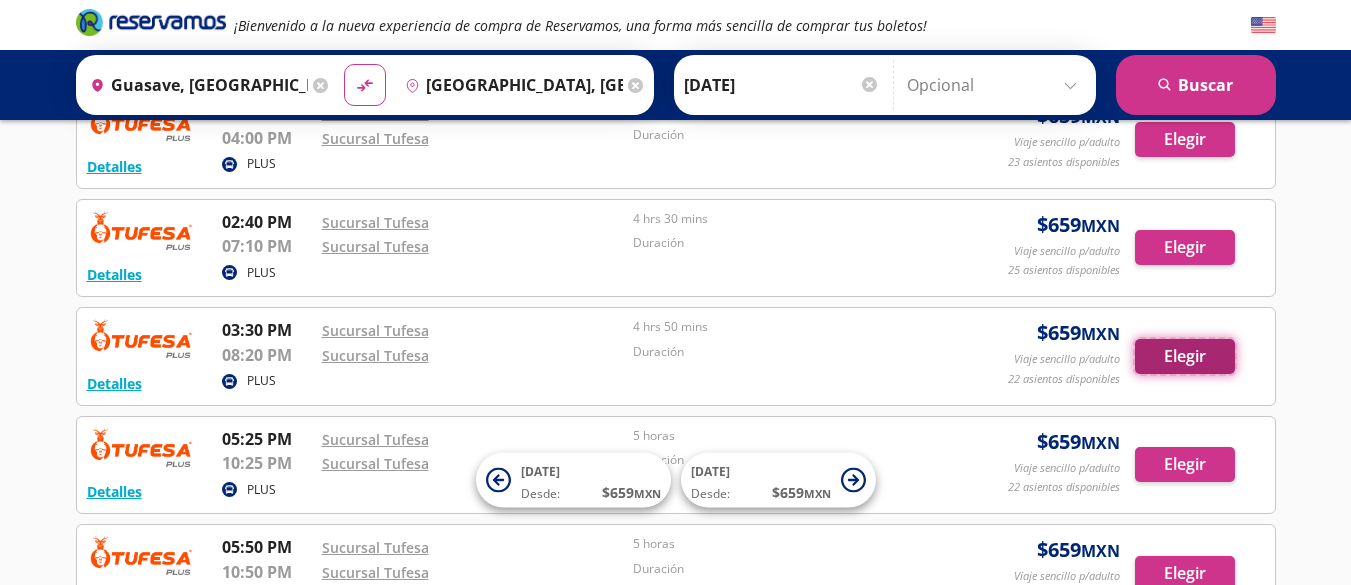 click on "Elegir" at bounding box center [1185, 356] 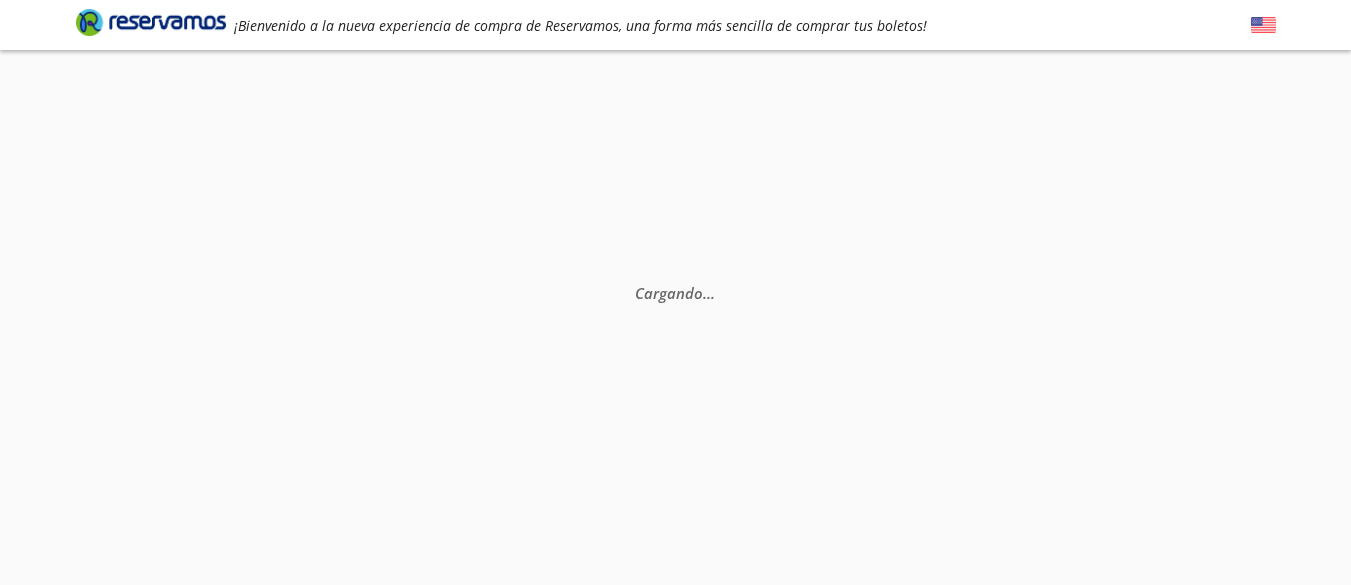 scroll, scrollTop: 0, scrollLeft: 0, axis: both 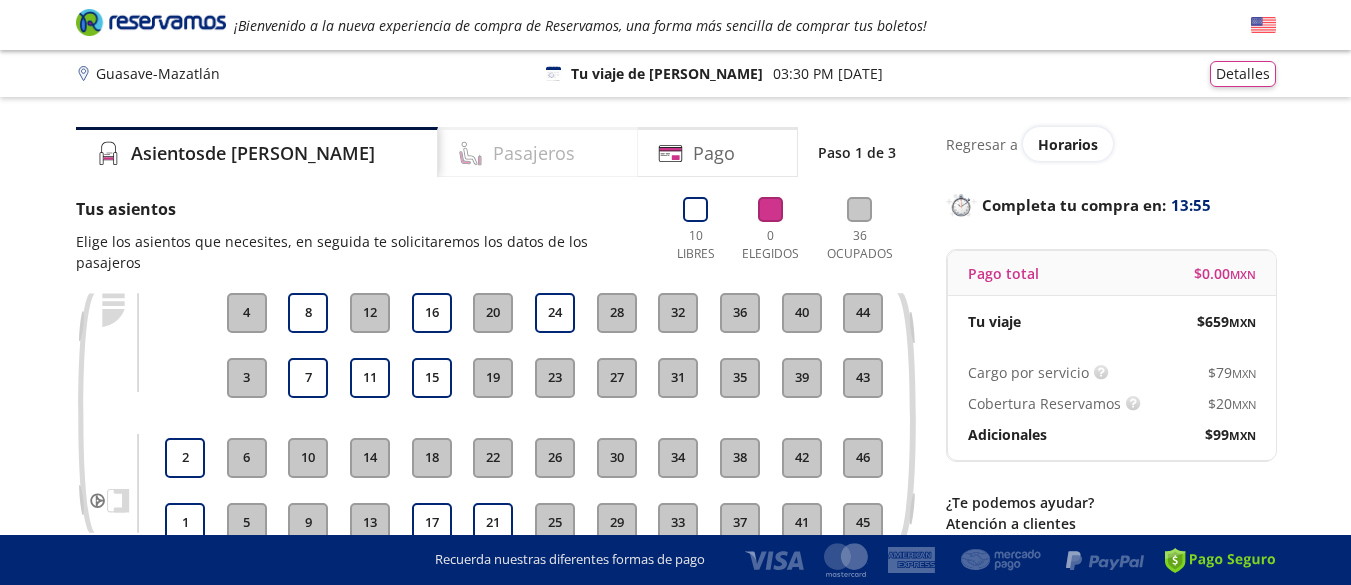 click on "Pasajeros" at bounding box center (534, 153) 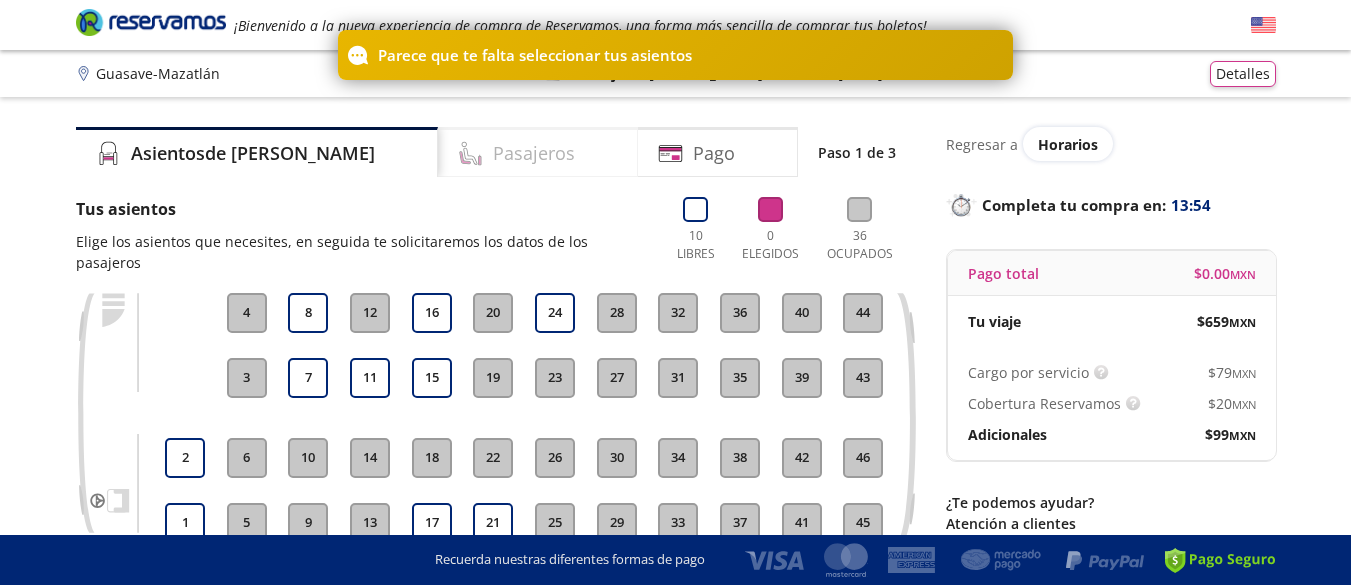 click on "Pasajeros" at bounding box center [534, 153] 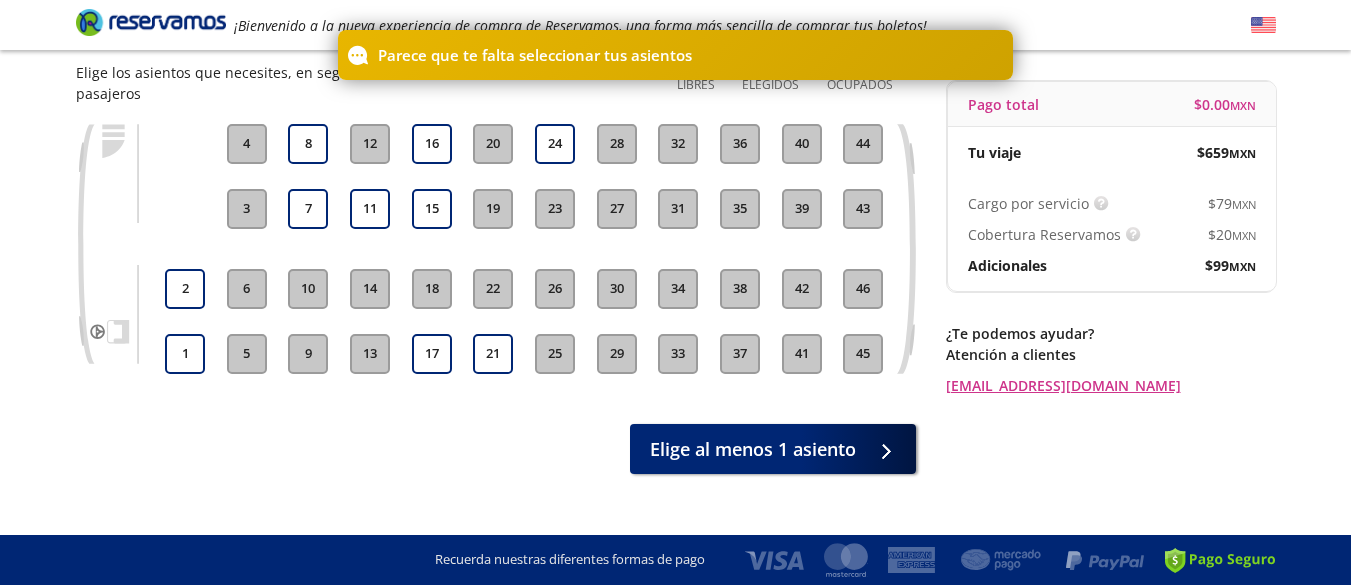 scroll, scrollTop: 177, scrollLeft: 0, axis: vertical 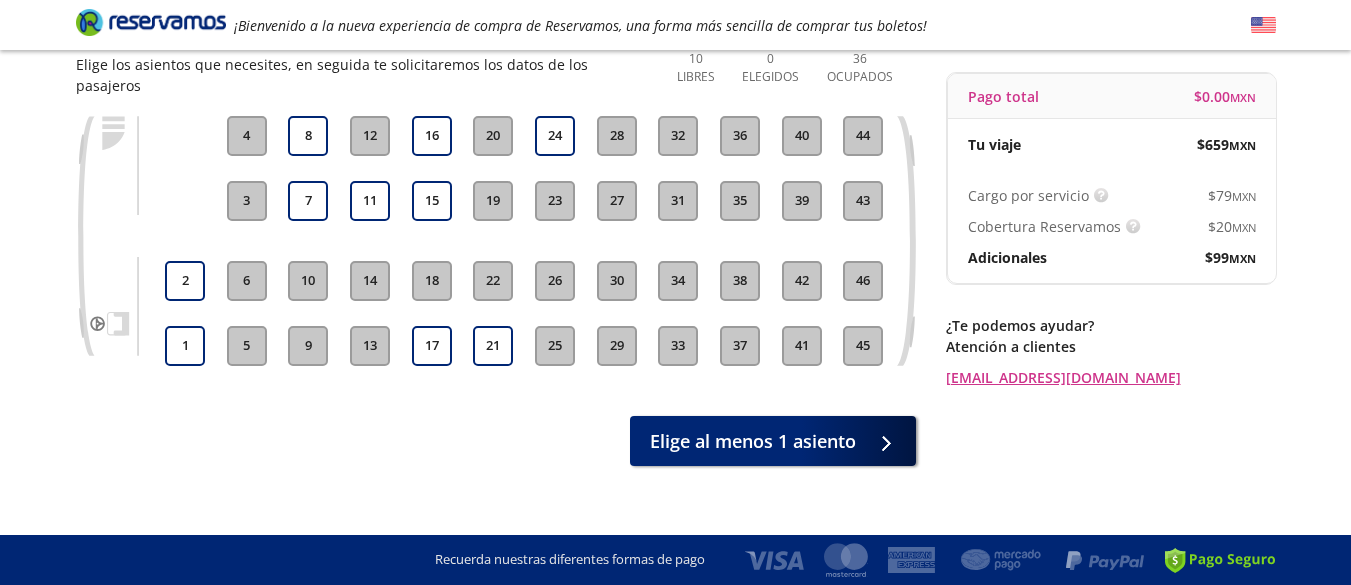 click on "18" at bounding box center [432, 281] 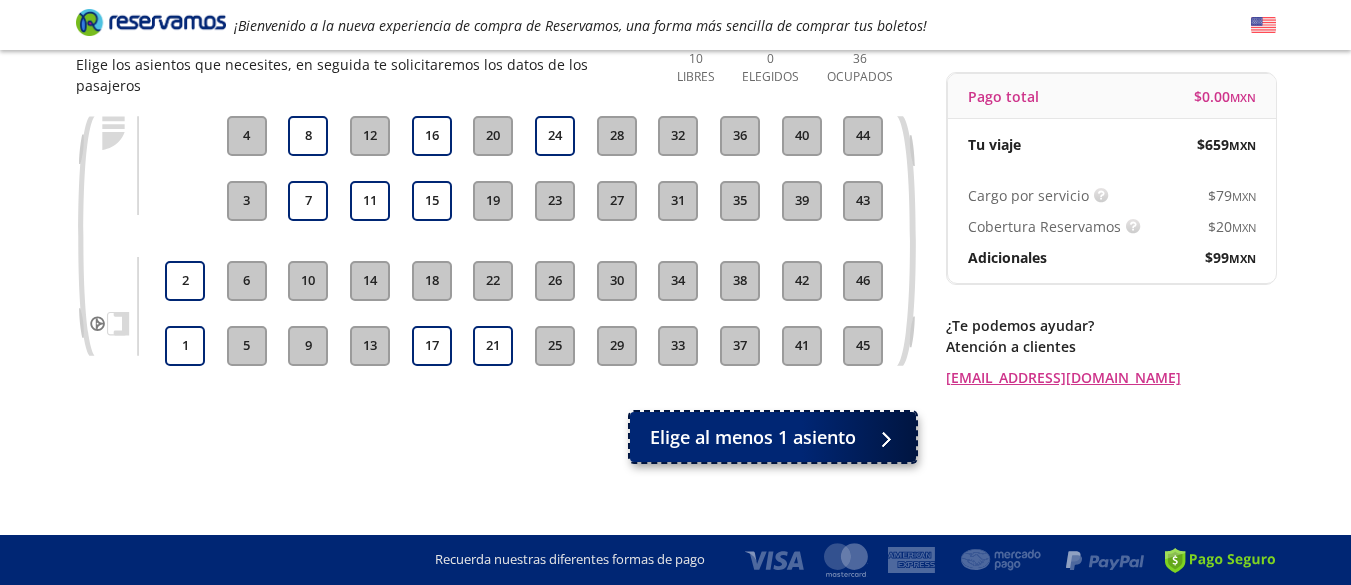 click on "Elige al menos 1 asiento" at bounding box center (773, 437) 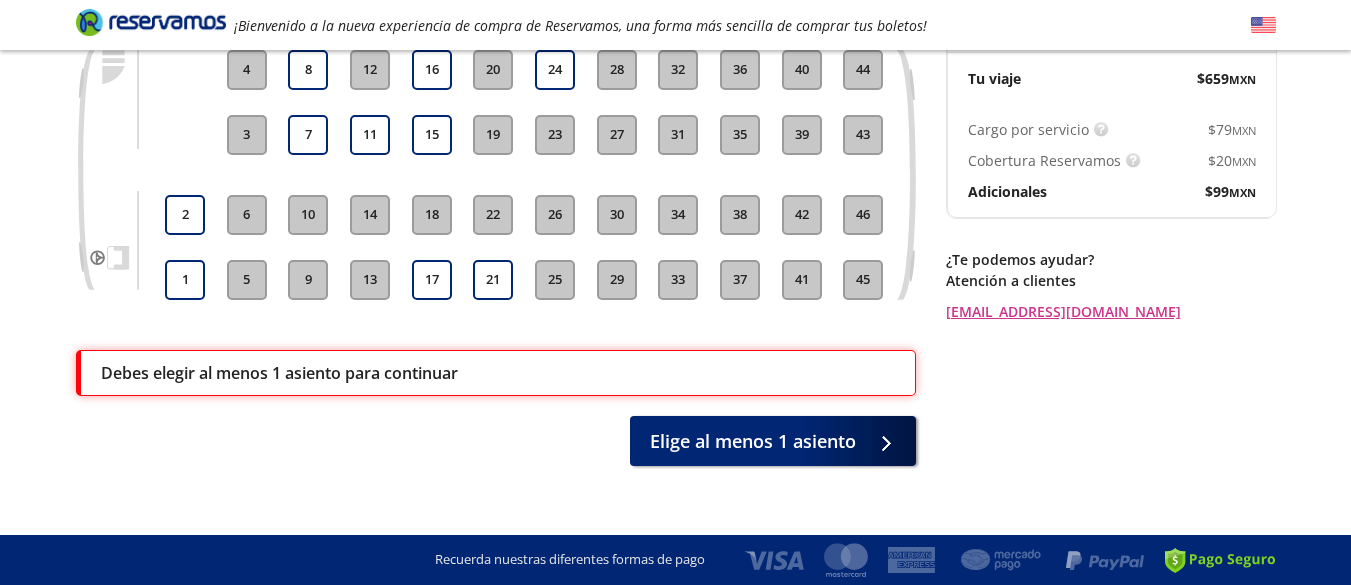 click on "10" at bounding box center [308, 215] 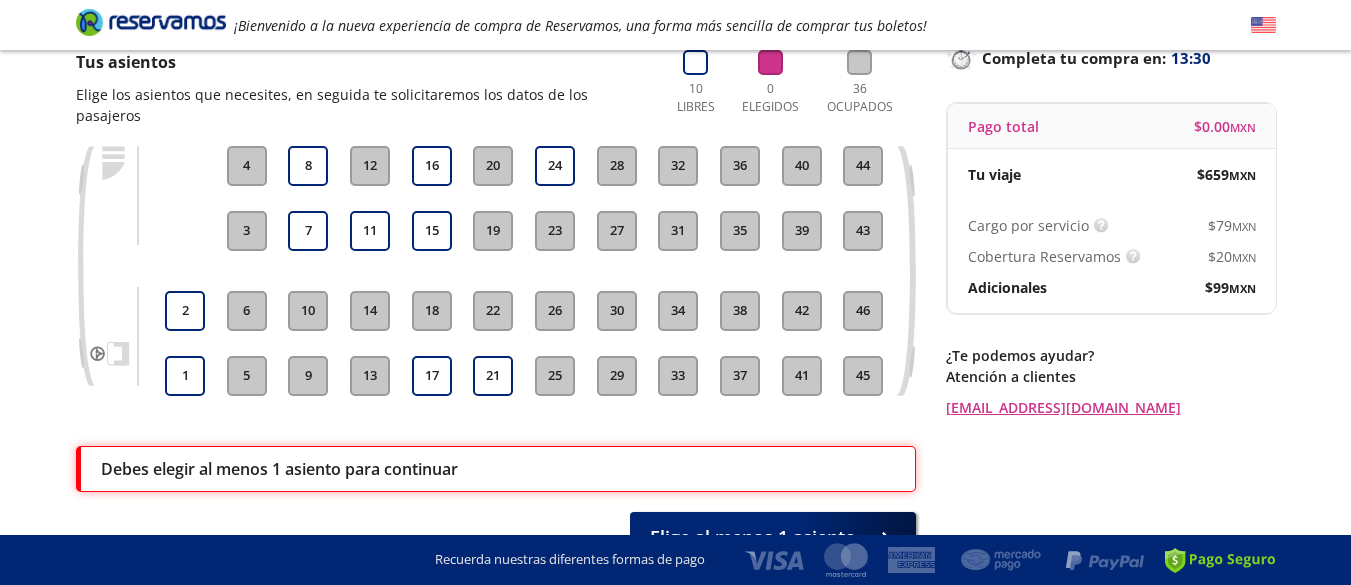 scroll, scrollTop: 43, scrollLeft: 0, axis: vertical 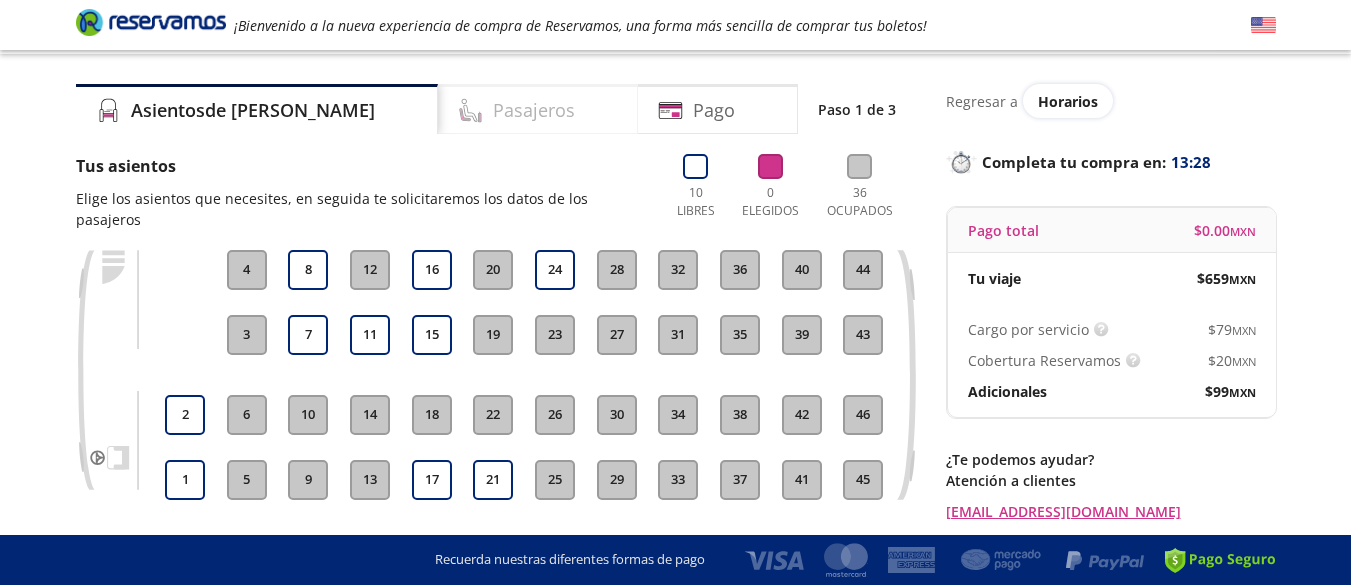 click on "Pasajeros" at bounding box center [534, 110] 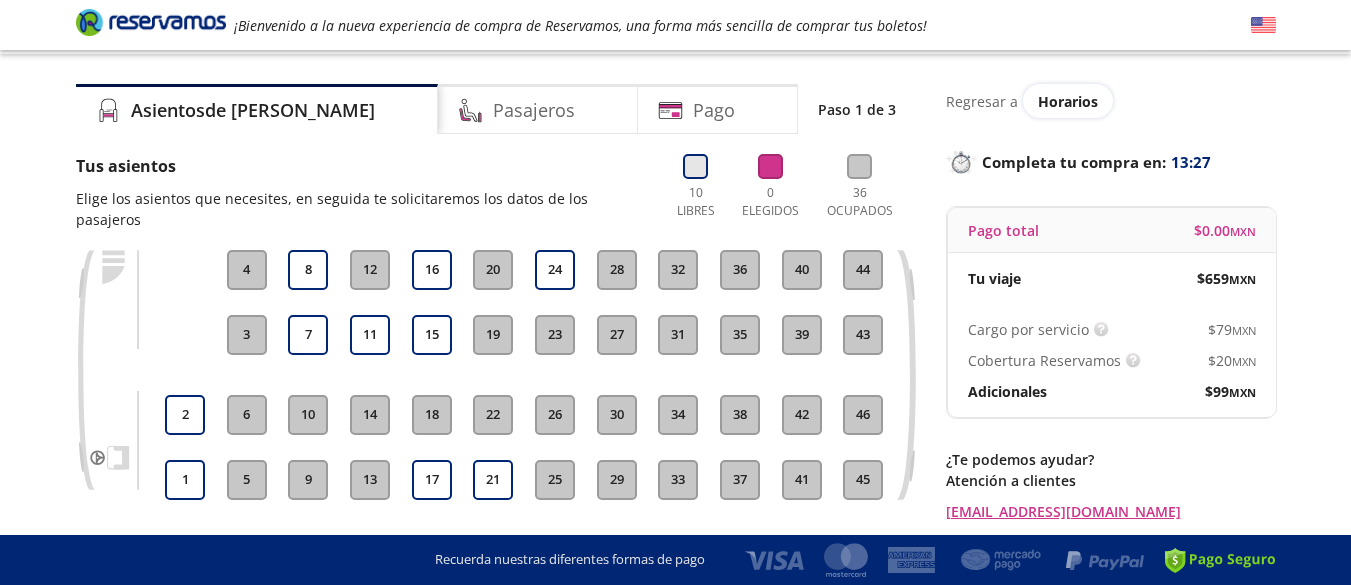 click at bounding box center [695, 166] 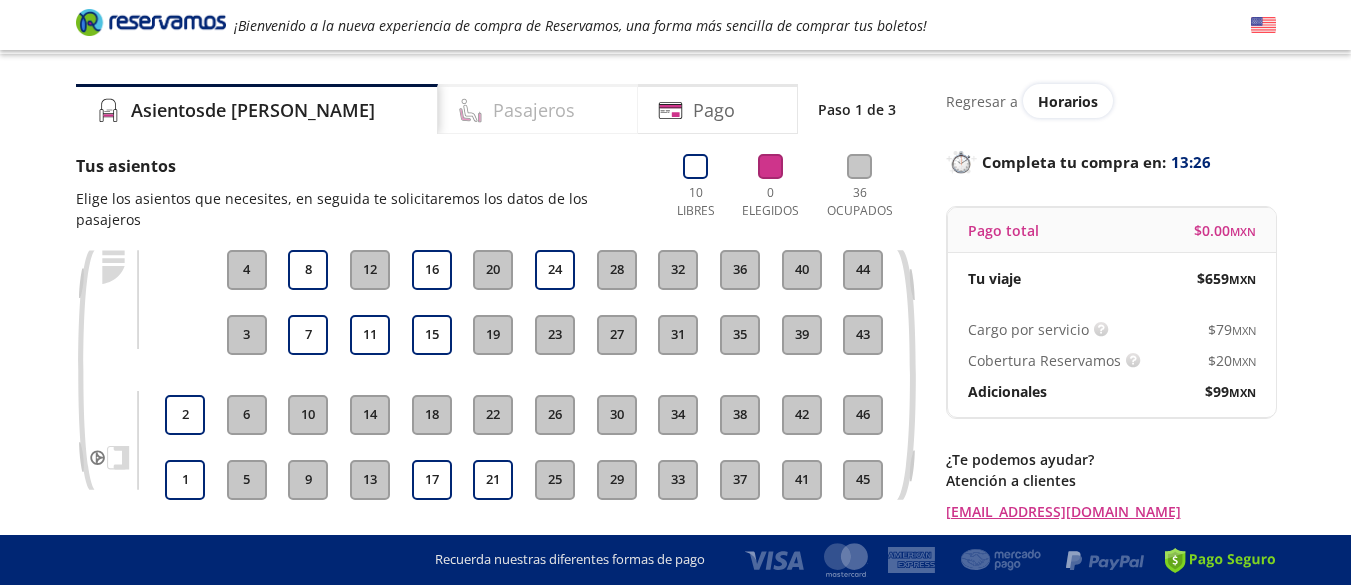 click 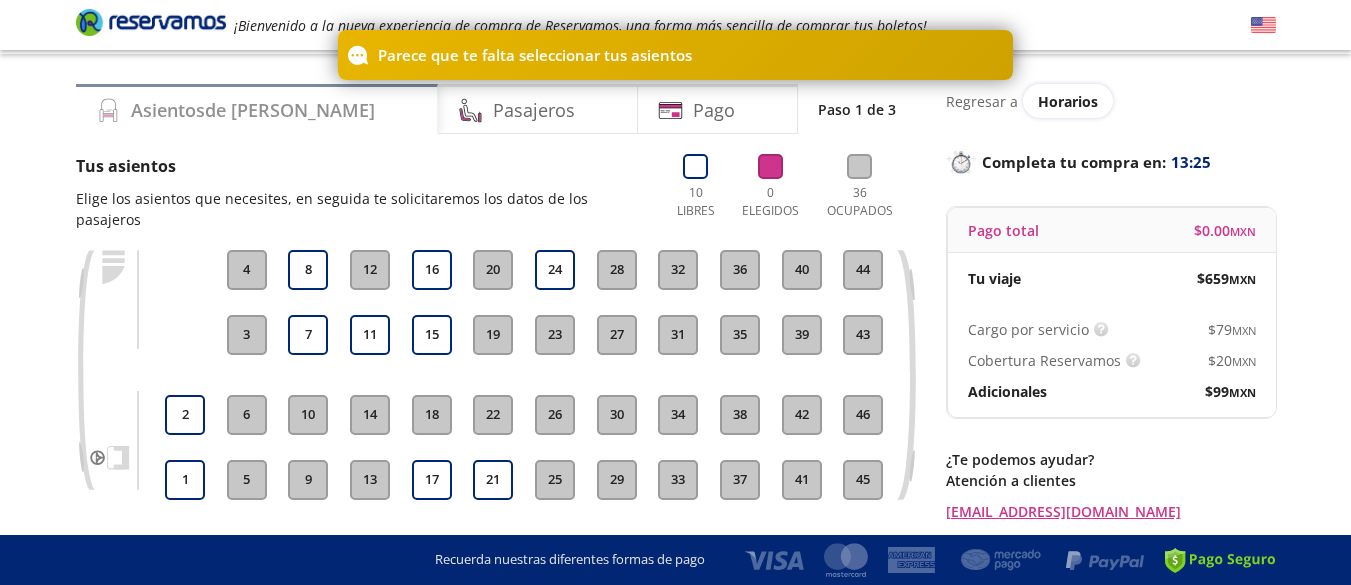 click 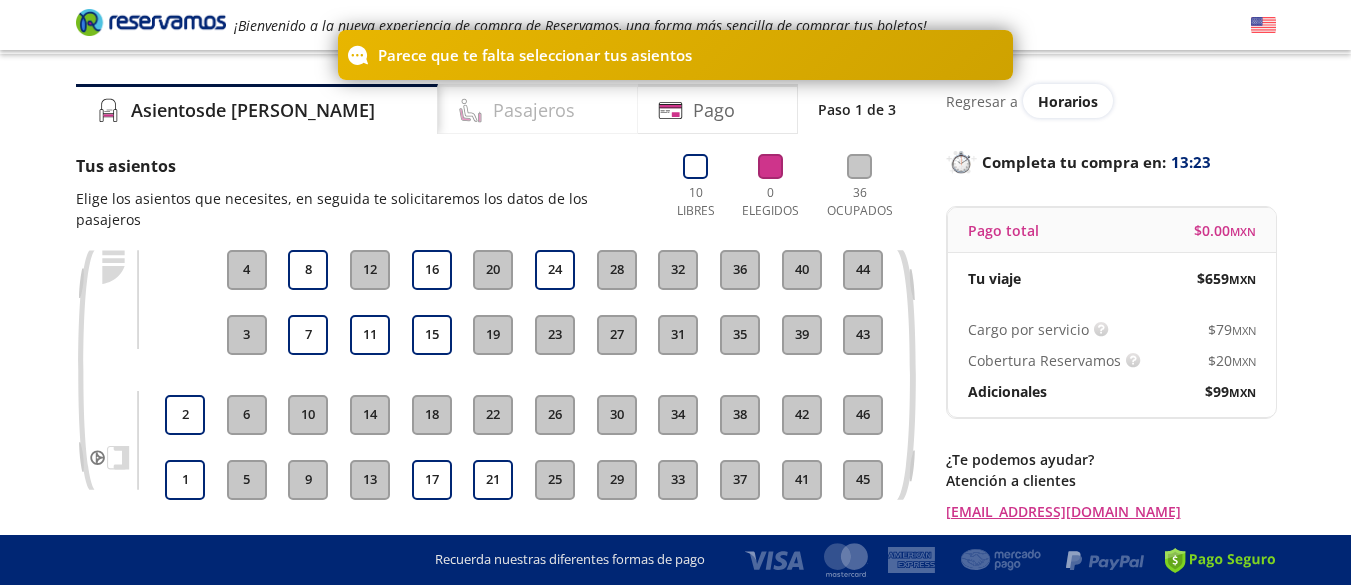 scroll, scrollTop: 0, scrollLeft: 0, axis: both 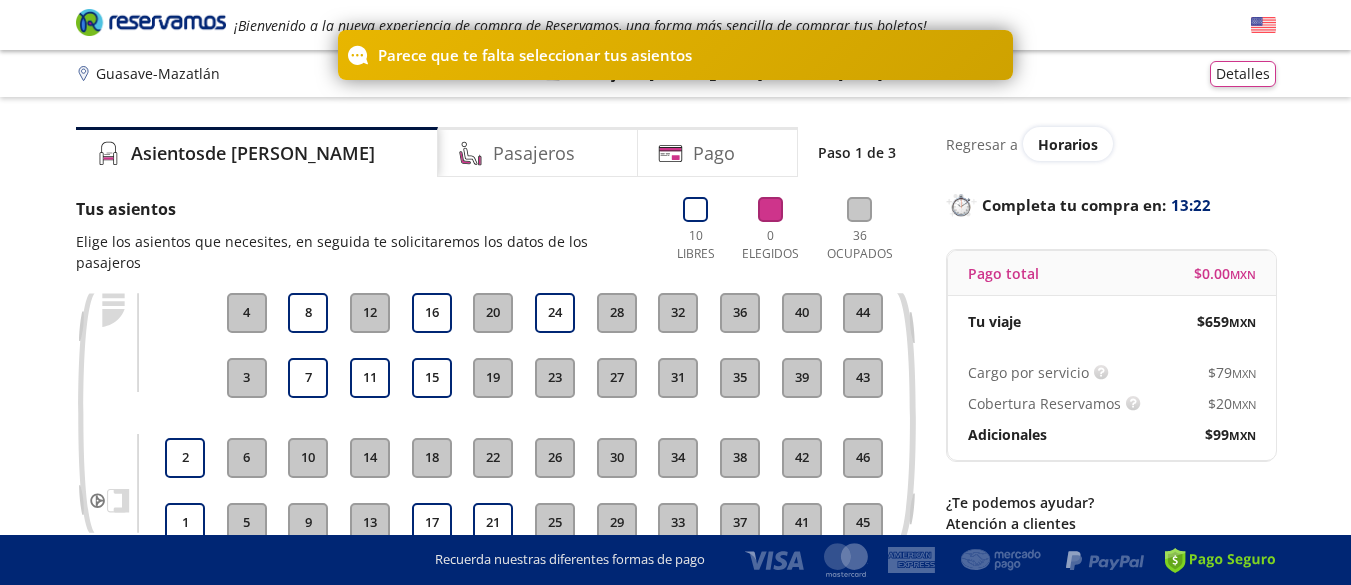 click on "32" at bounding box center (678, 313) 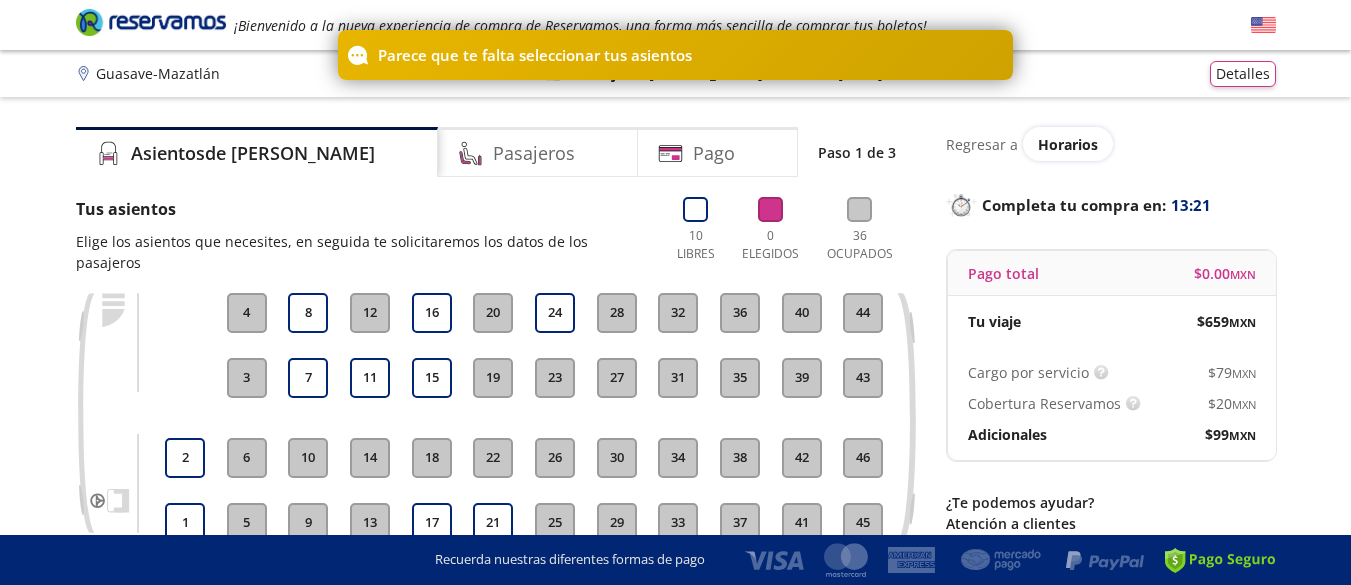 click on "32" at bounding box center [678, 313] 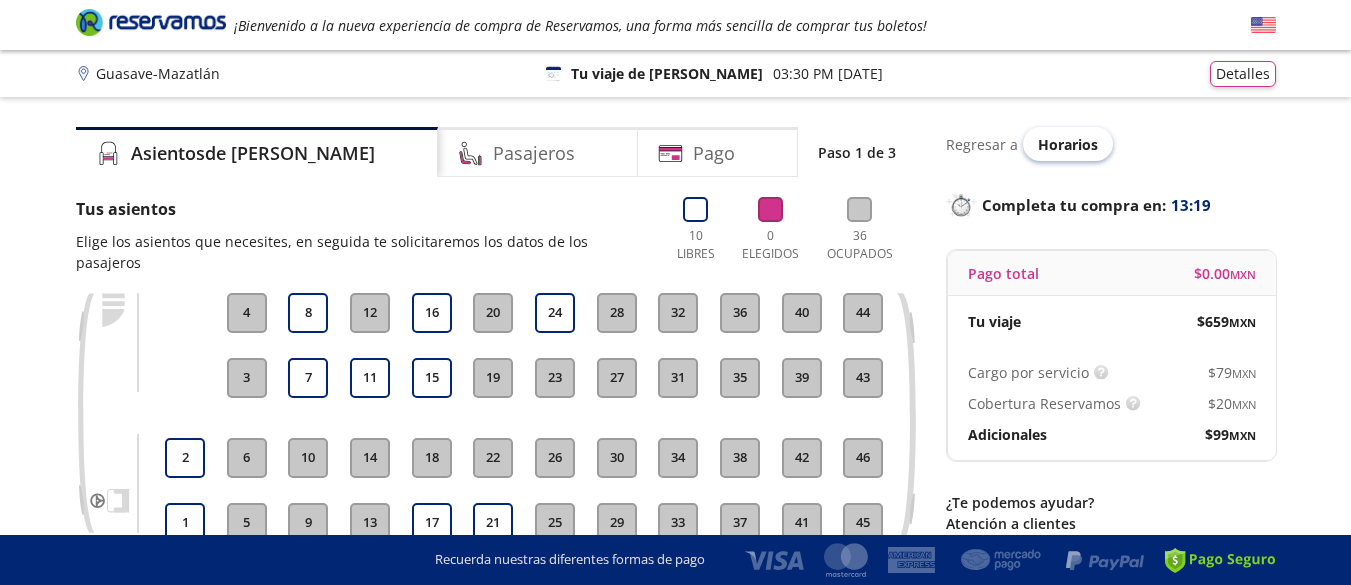 click on "Horarios" at bounding box center [1068, 144] 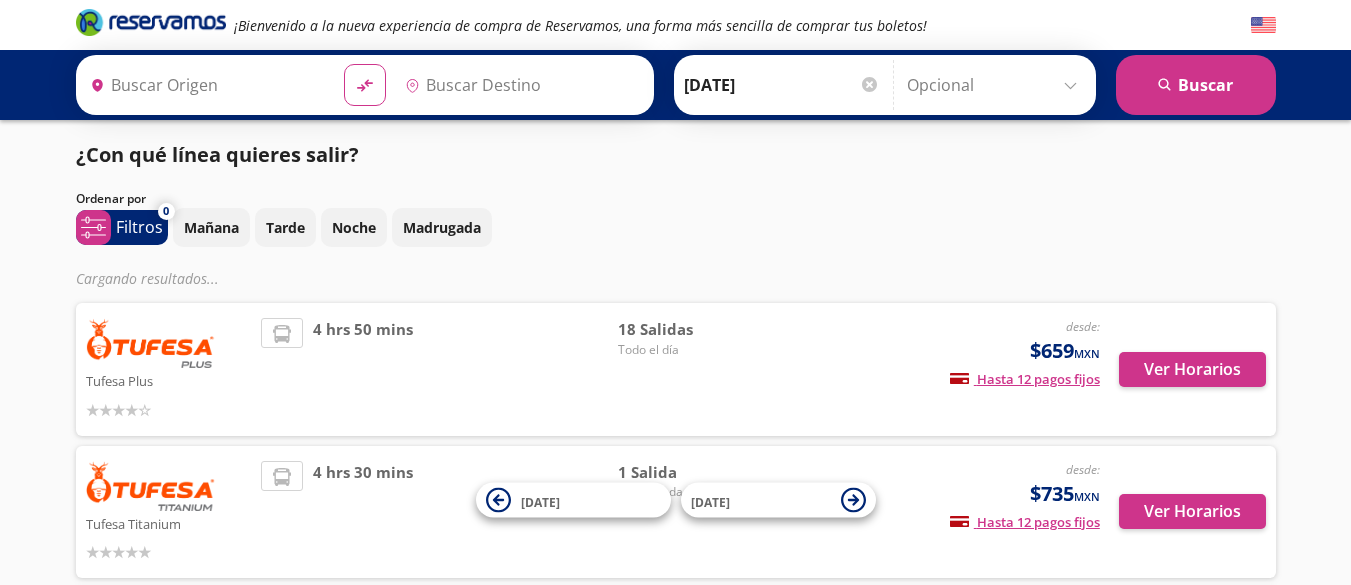 type on "Guasave, [GEOGRAPHIC_DATA]" 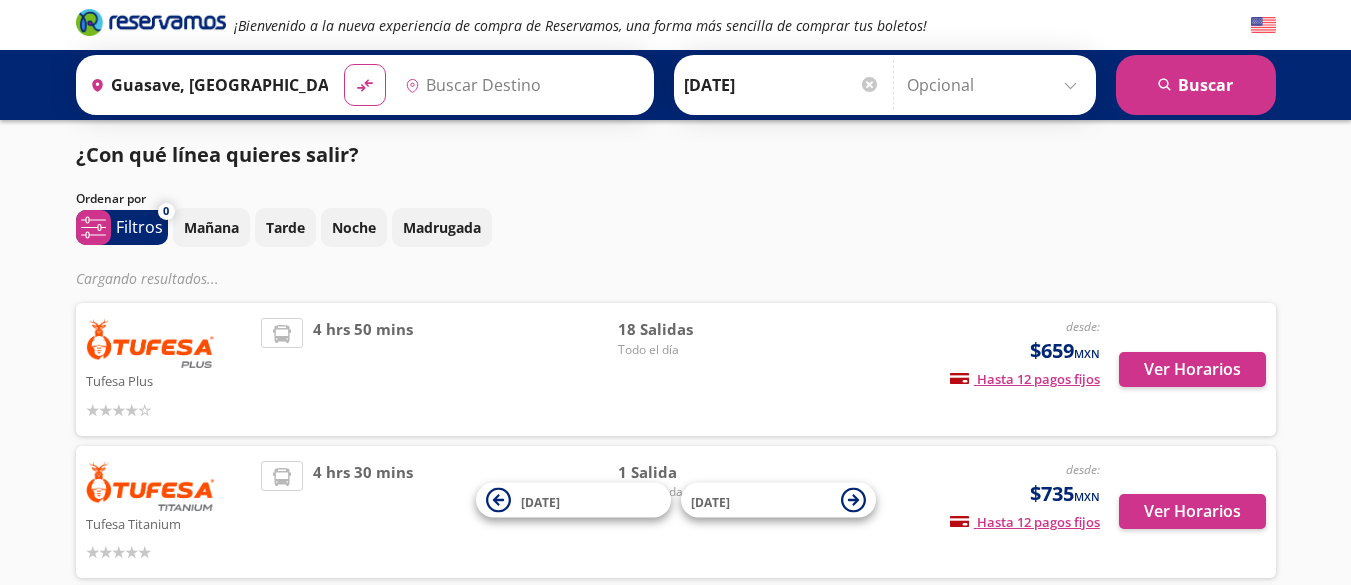 type on "[GEOGRAPHIC_DATA], [GEOGRAPHIC_DATA]" 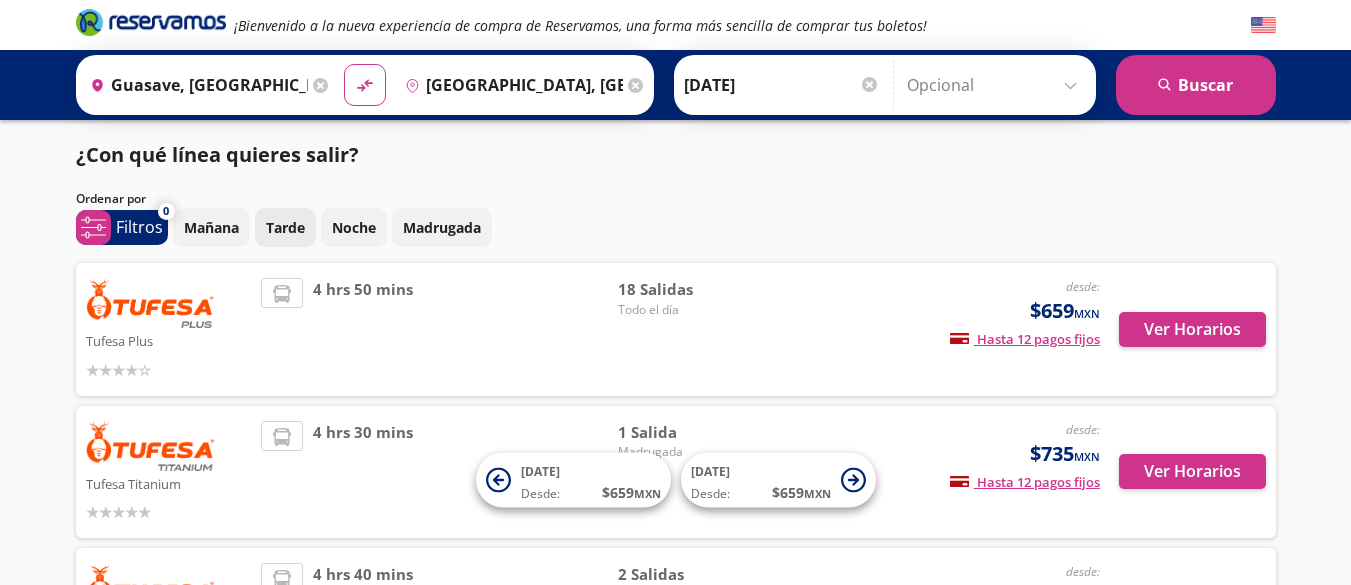 click on "Tarde" at bounding box center [285, 227] 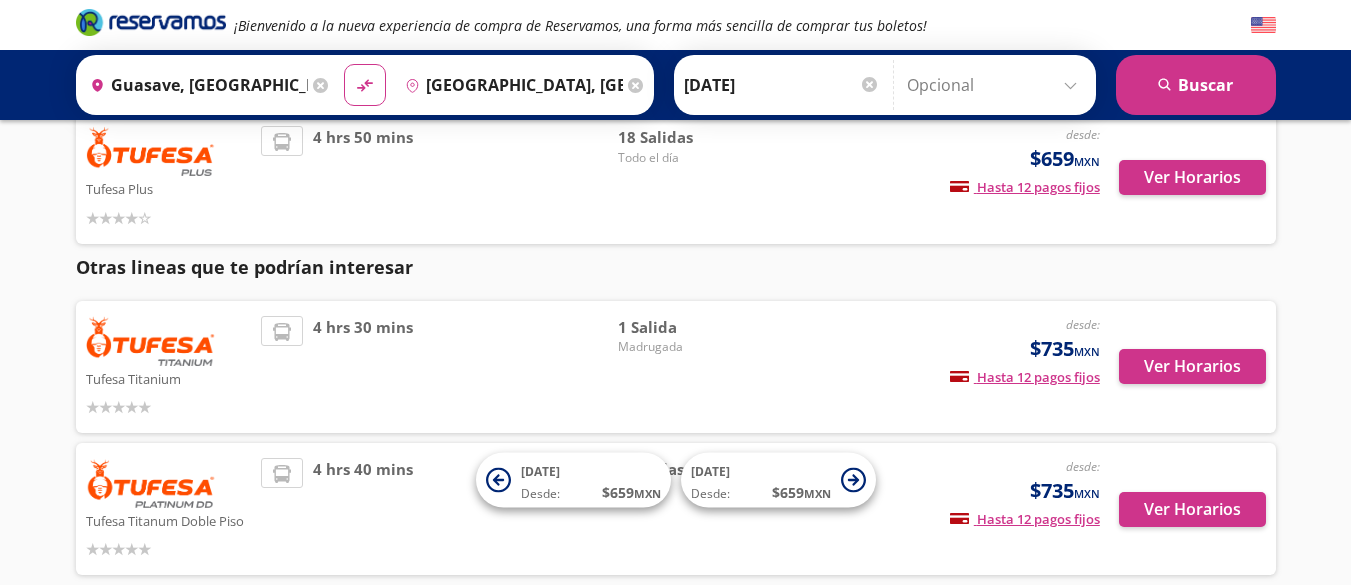 scroll, scrollTop: 200, scrollLeft: 0, axis: vertical 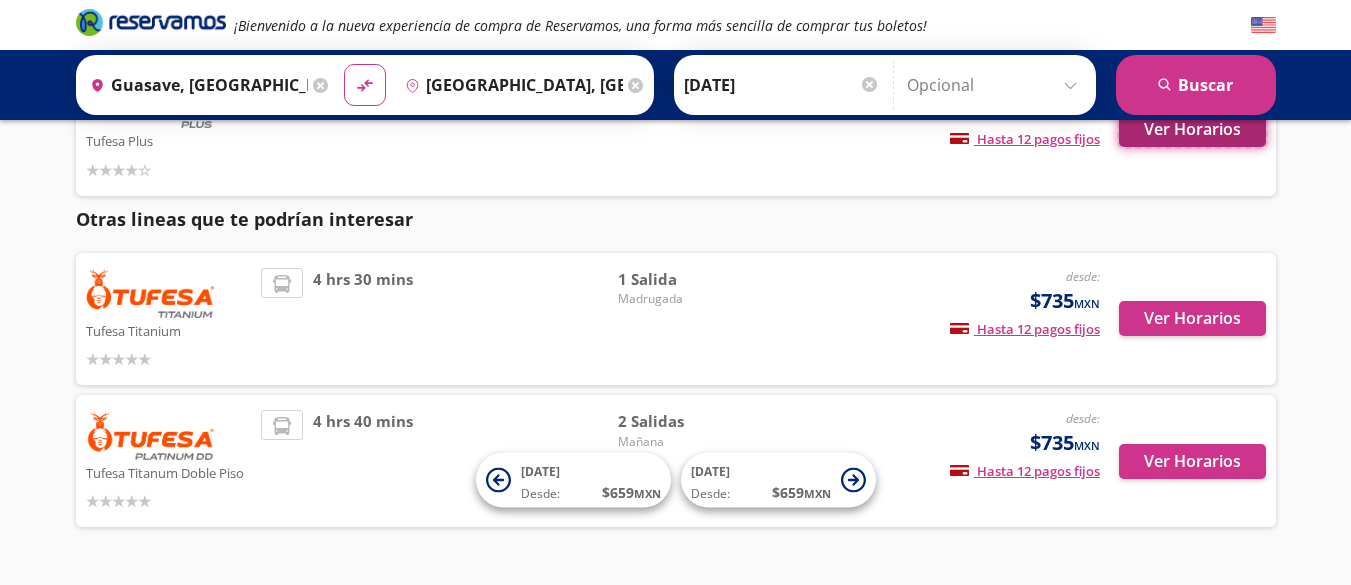 click on "Ver Horarios" at bounding box center (1192, 129) 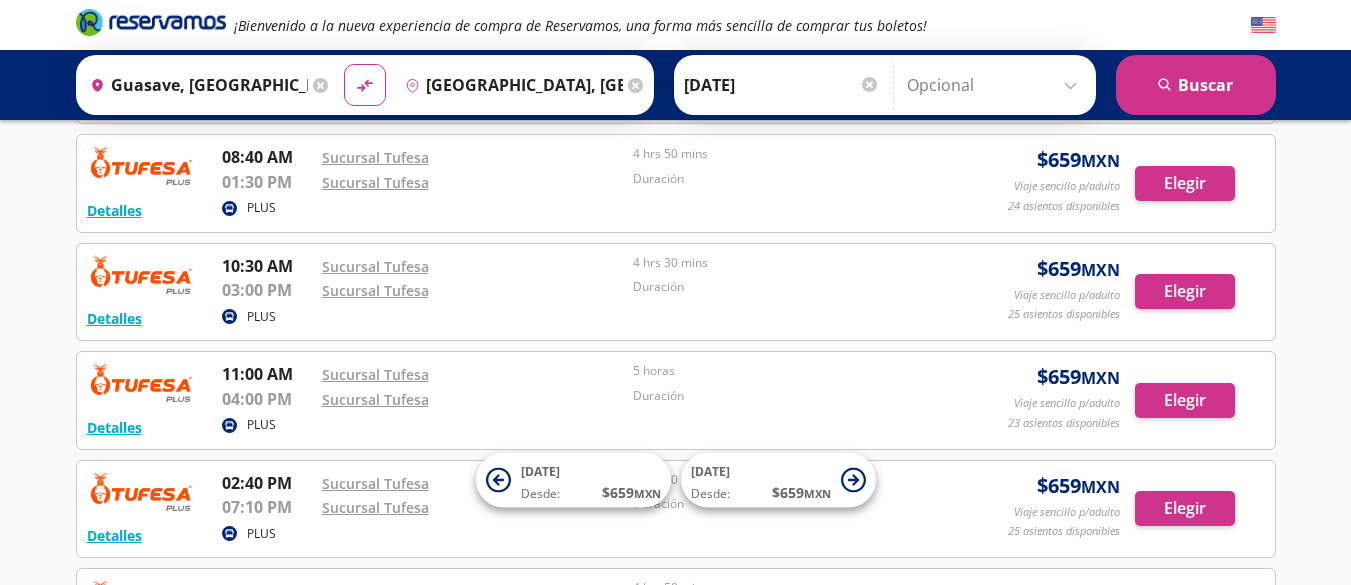 scroll, scrollTop: 900, scrollLeft: 0, axis: vertical 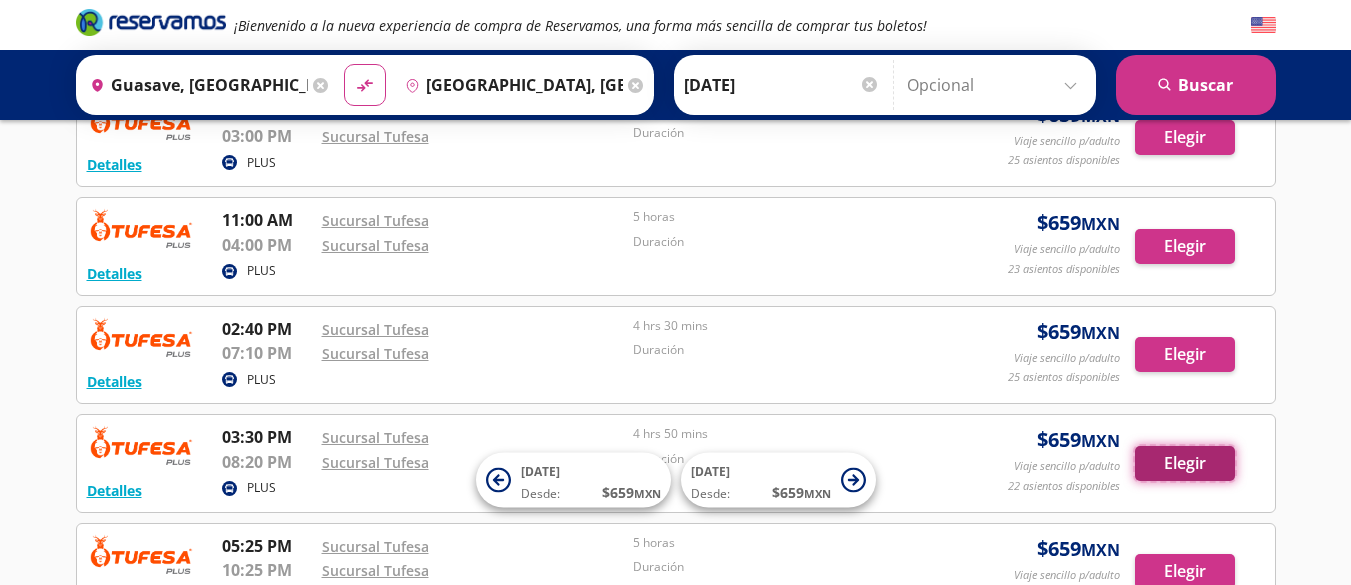 click on "Elegir" at bounding box center (1185, 463) 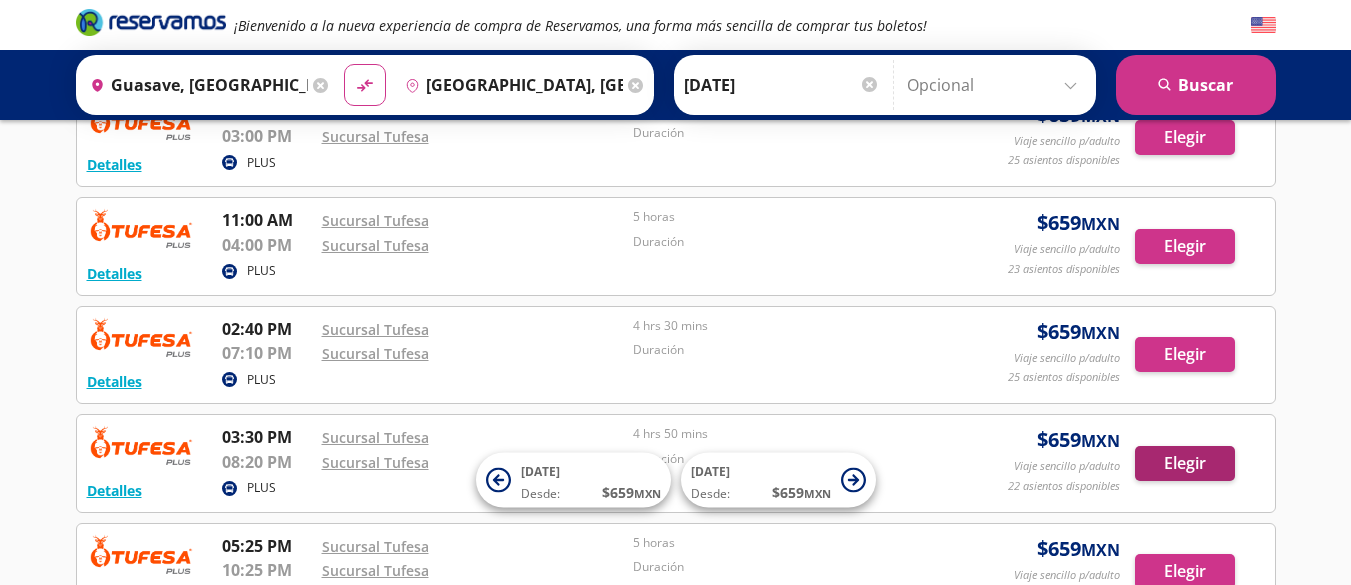scroll, scrollTop: 0, scrollLeft: 0, axis: both 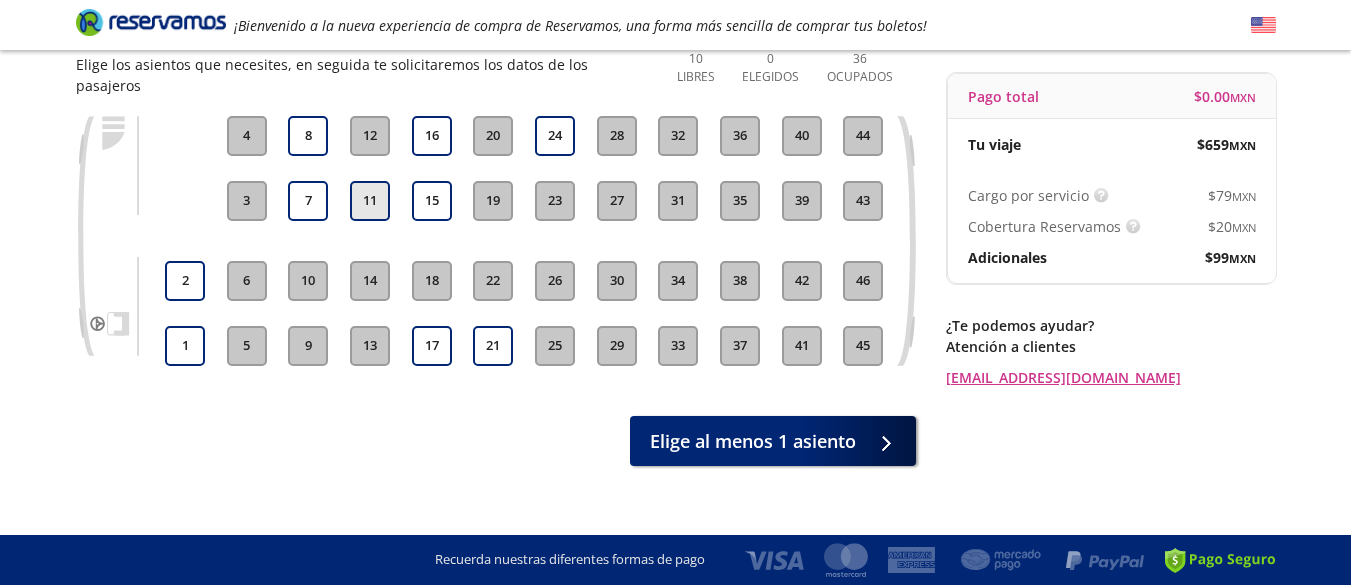 click on "11" at bounding box center [370, 201] 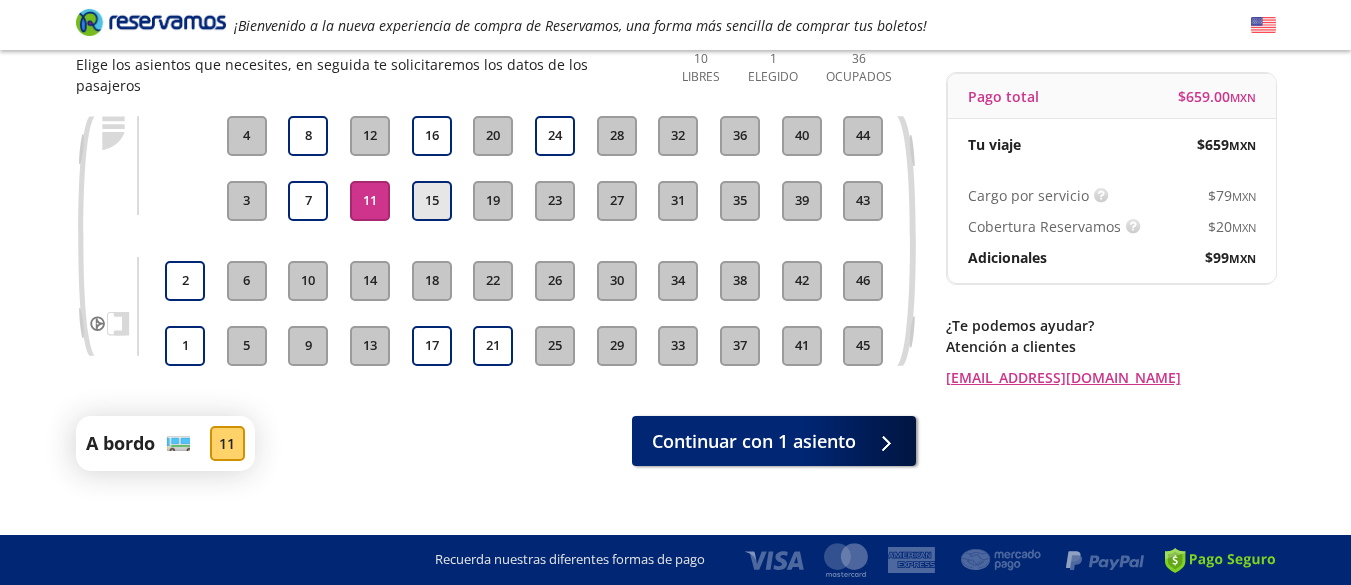 click on "15" at bounding box center (432, 201) 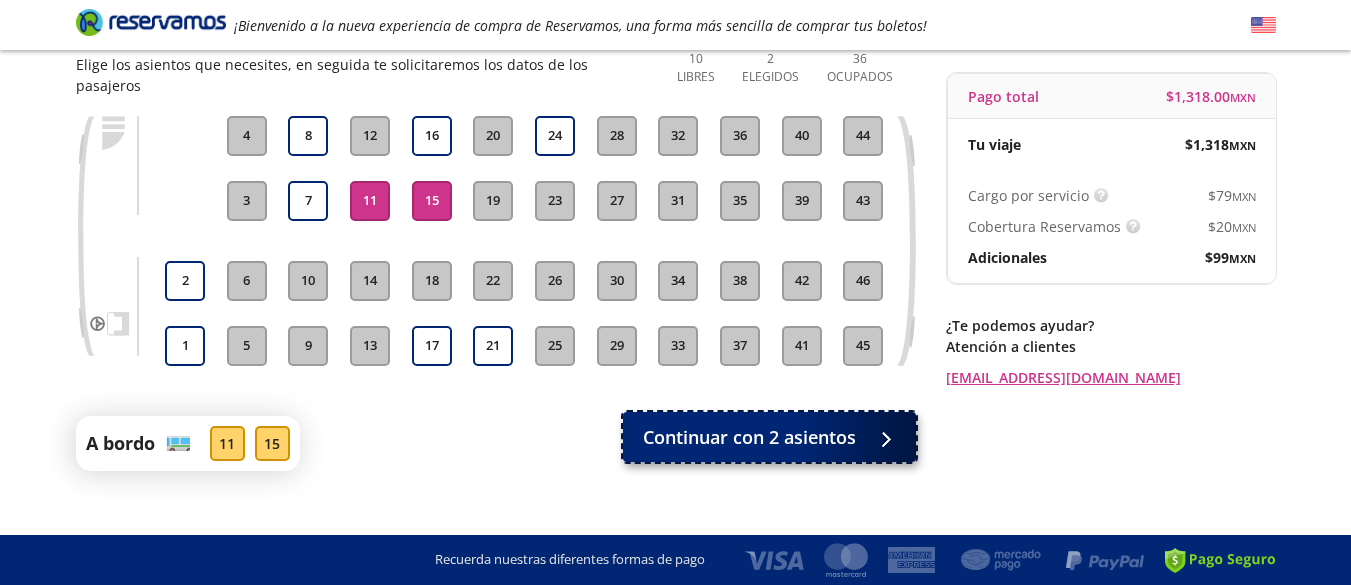 click on "Continuar con 2 asientos" at bounding box center [749, 437] 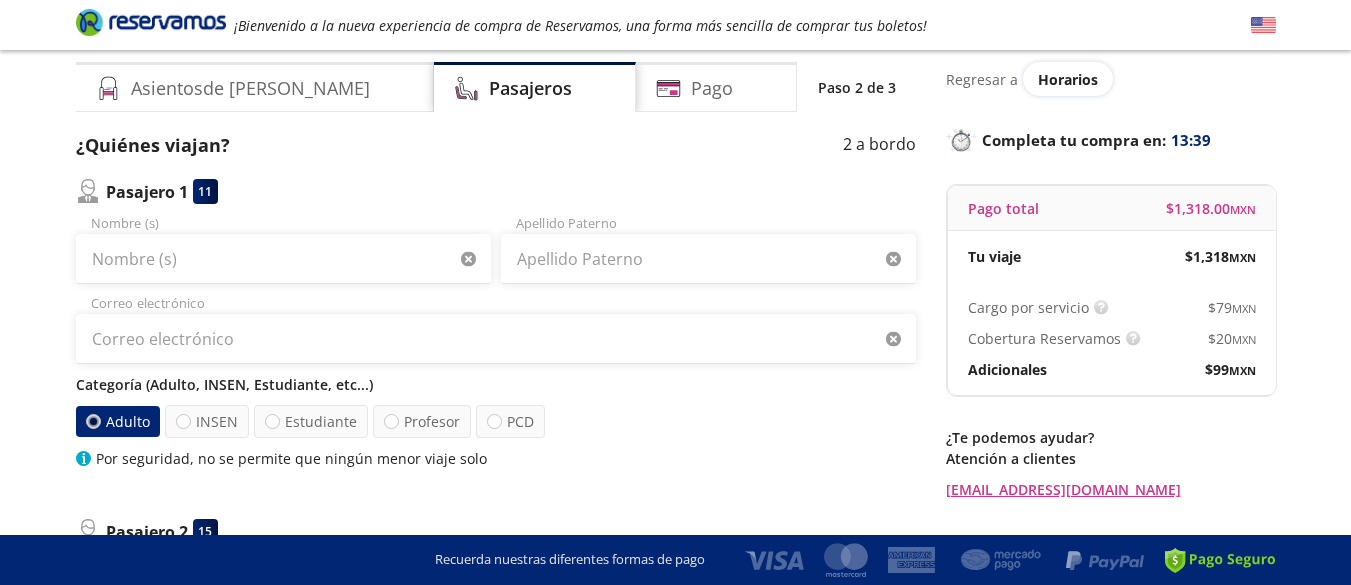 scroll, scrollTop: 100, scrollLeft: 0, axis: vertical 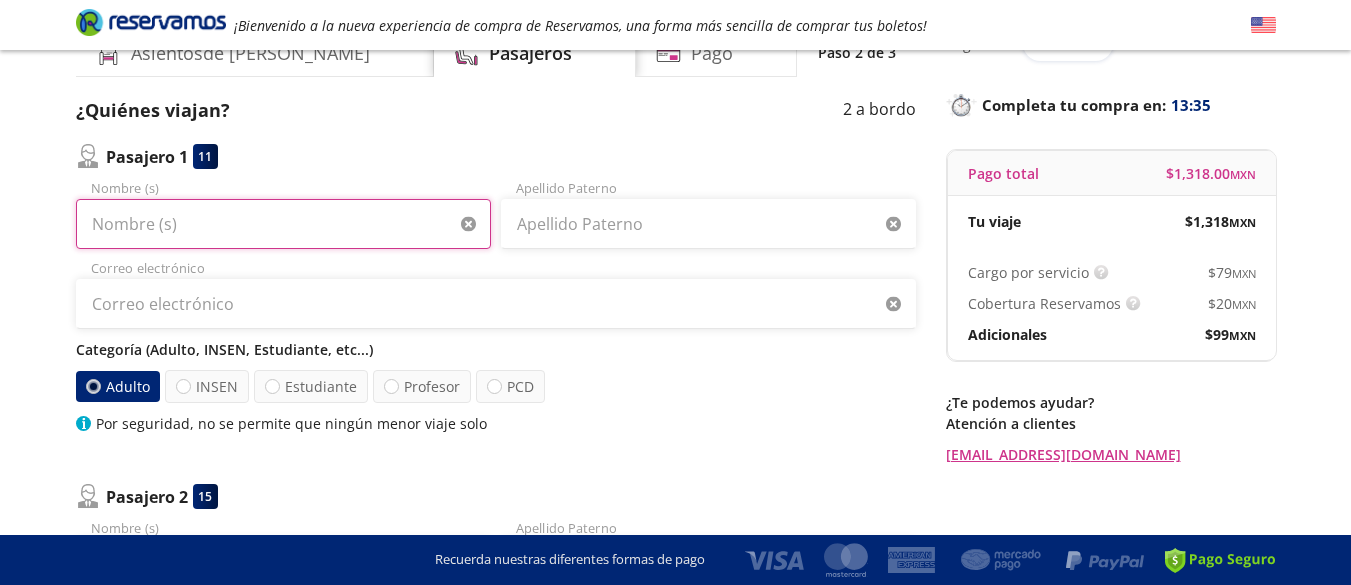 click on "Nombre (s)" at bounding box center [283, 224] 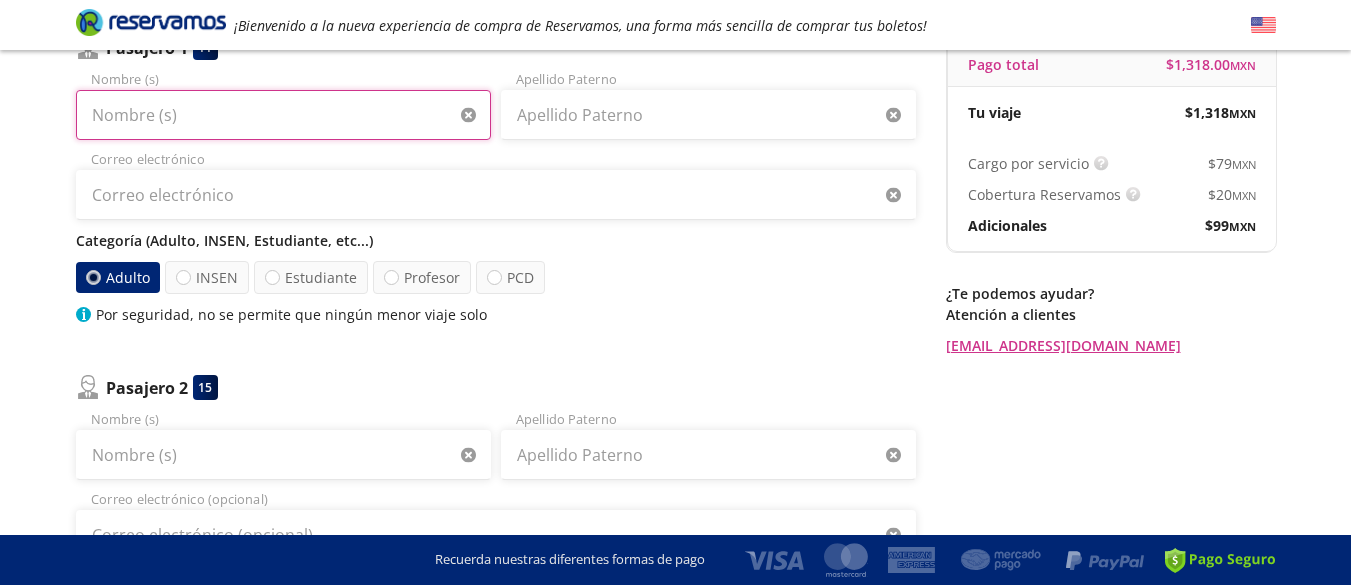 scroll, scrollTop: 100, scrollLeft: 0, axis: vertical 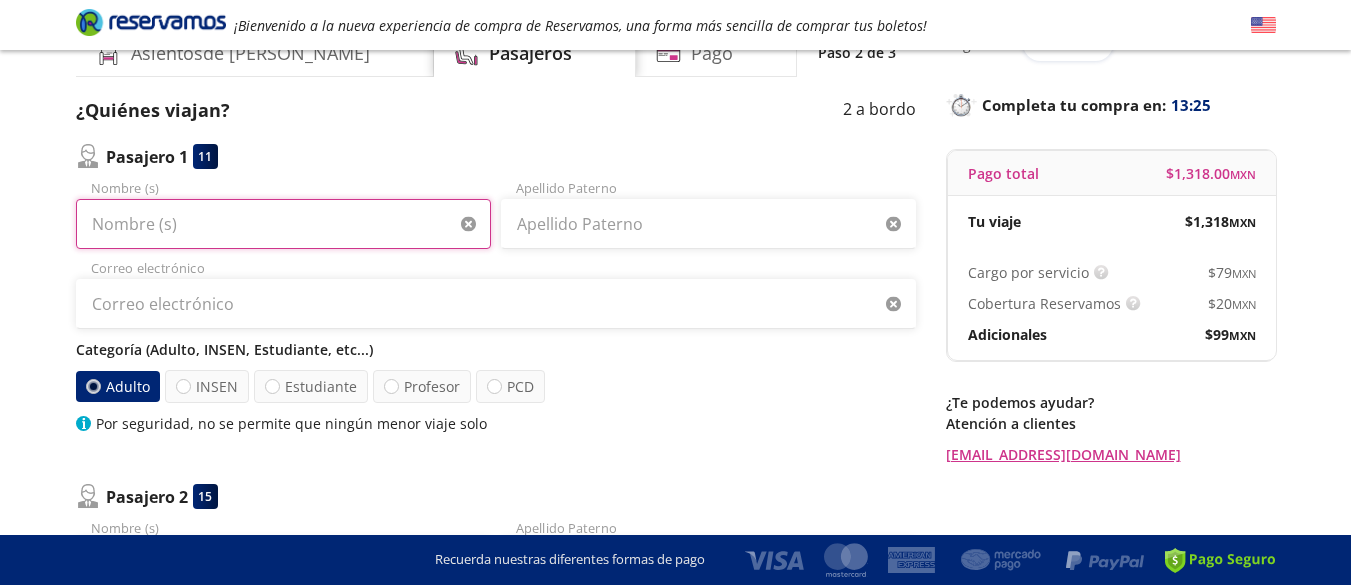 click on "Nombre (s)" at bounding box center [283, 224] 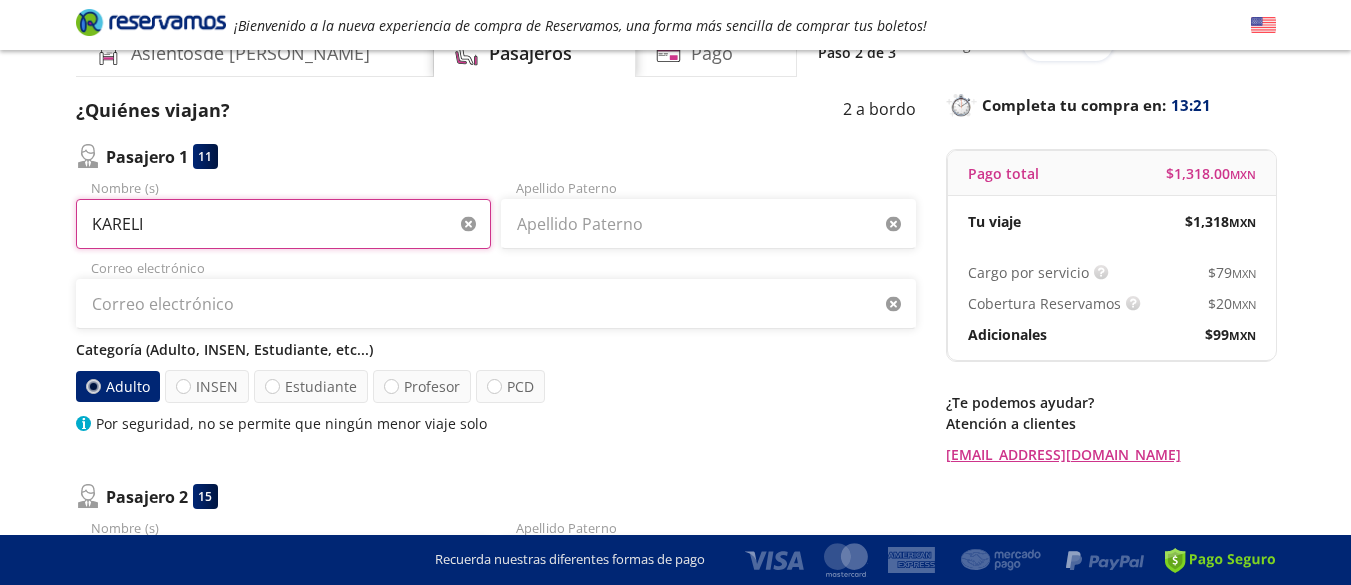type on "KARELI" 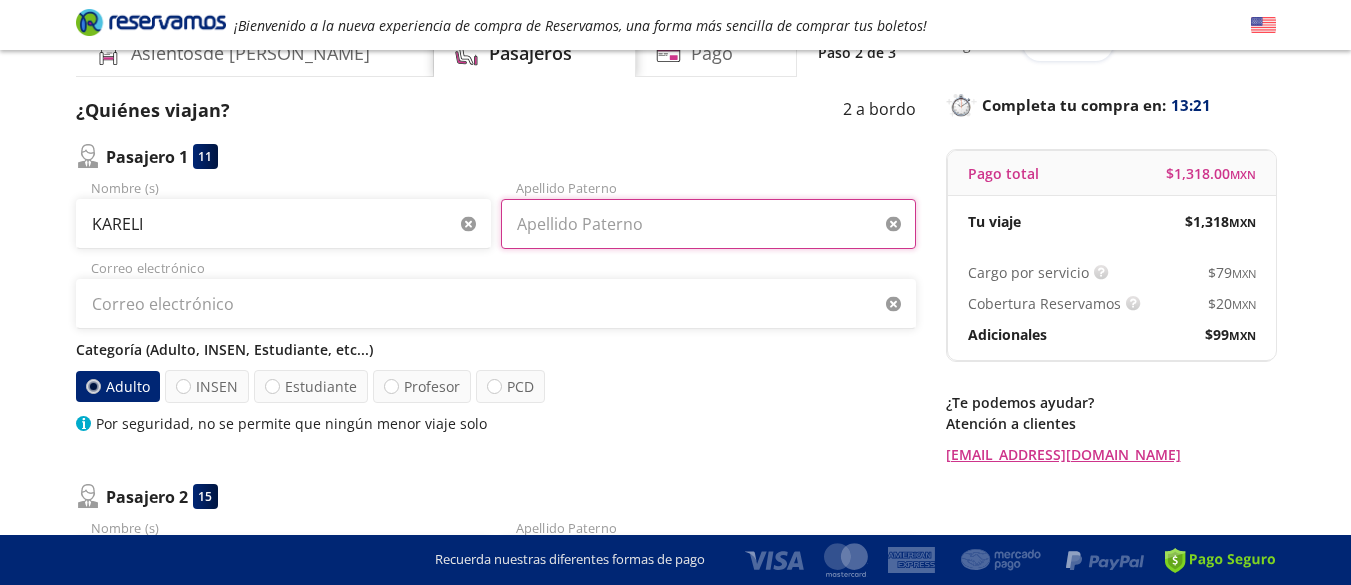 click on "Apellido Paterno" at bounding box center [708, 224] 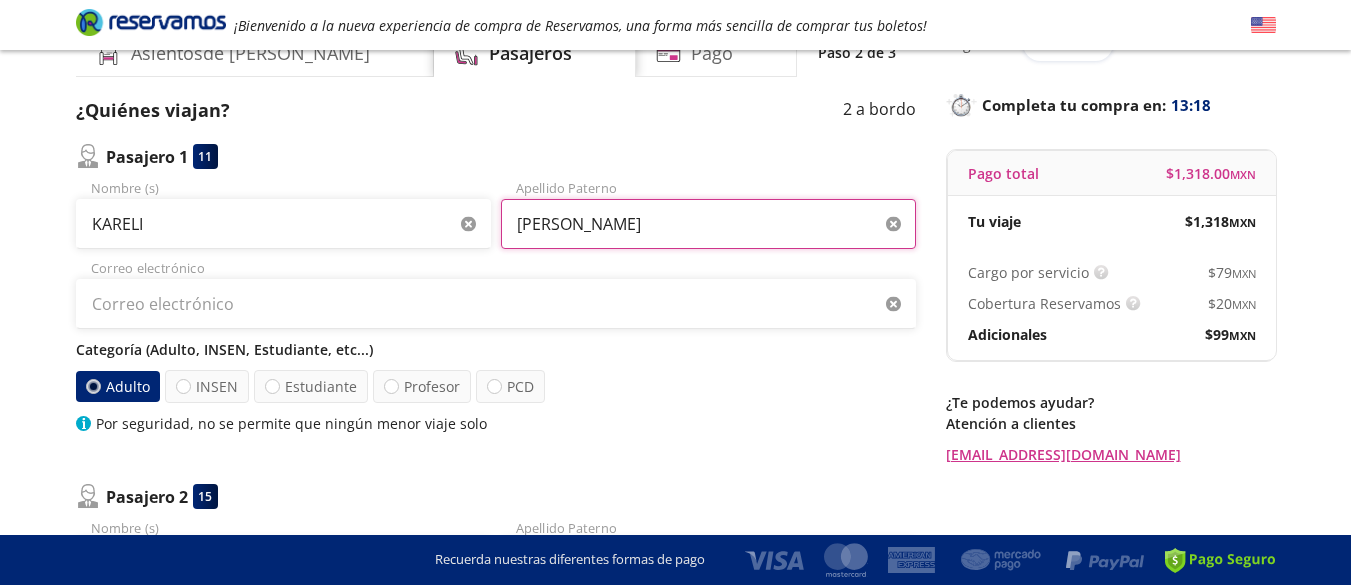type on "[PERSON_NAME]" 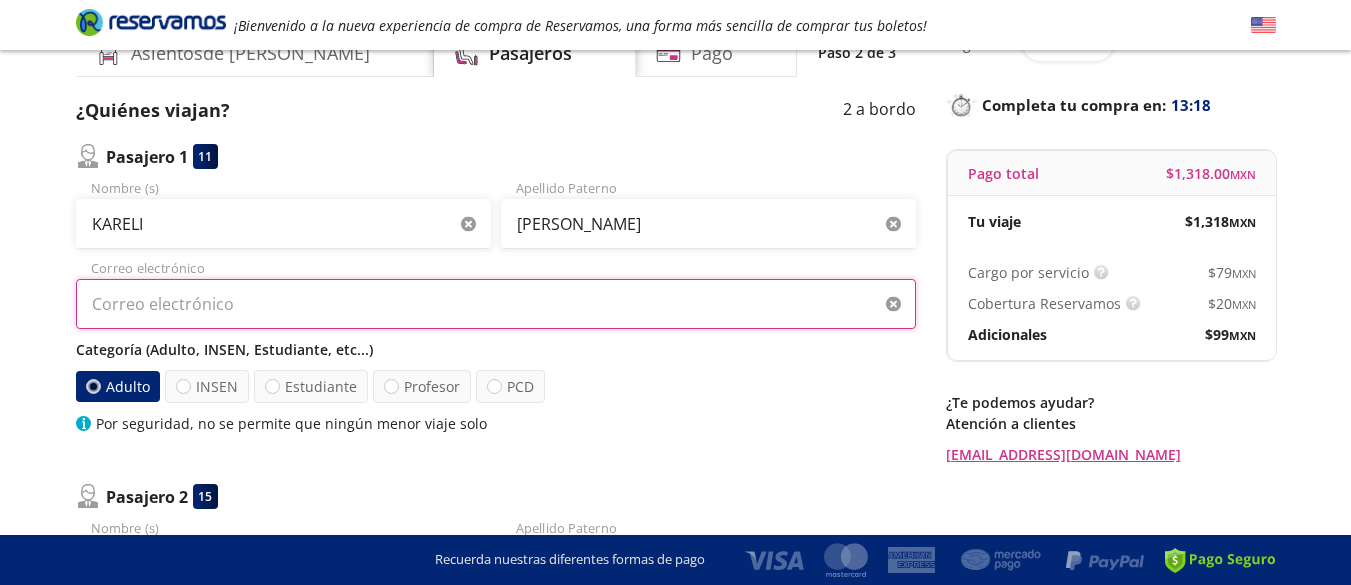 click on "Correo electrónico" at bounding box center (496, 304) 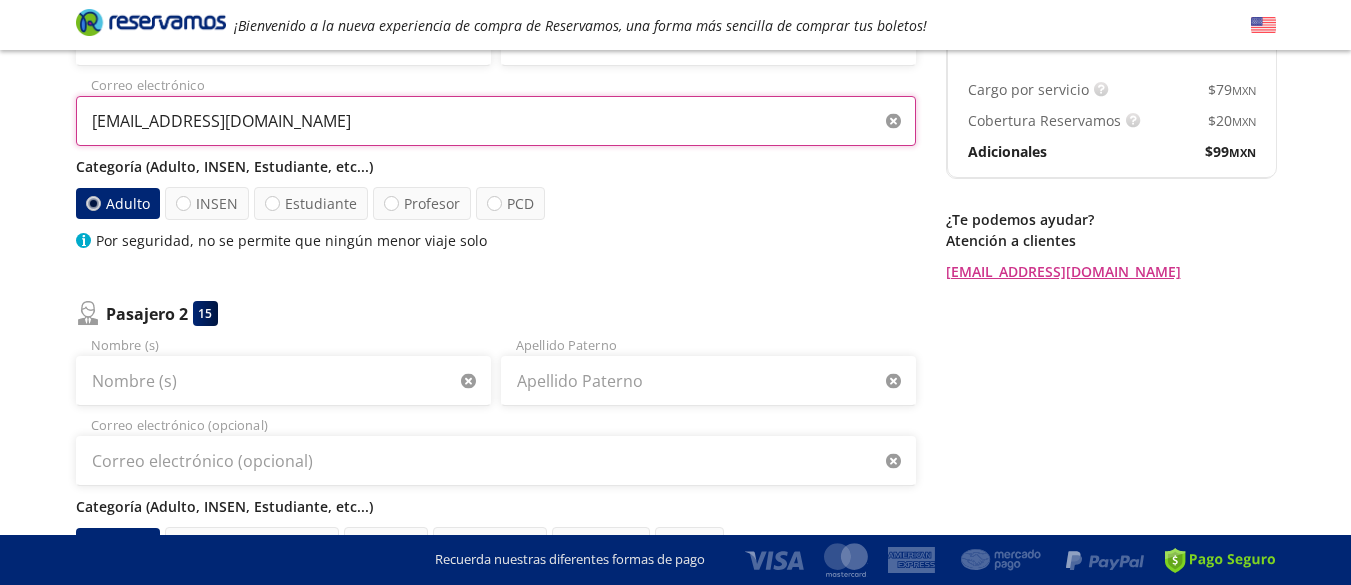 scroll, scrollTop: 300, scrollLeft: 0, axis: vertical 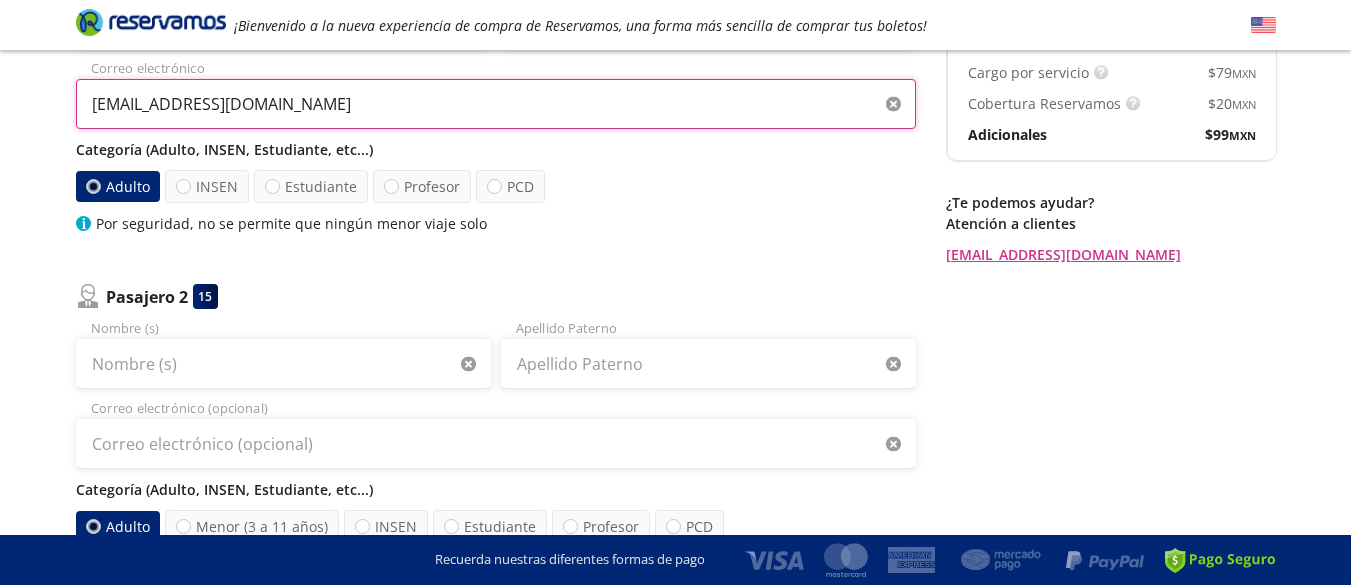 type on "[EMAIL_ADDRESS][DOMAIN_NAME]" 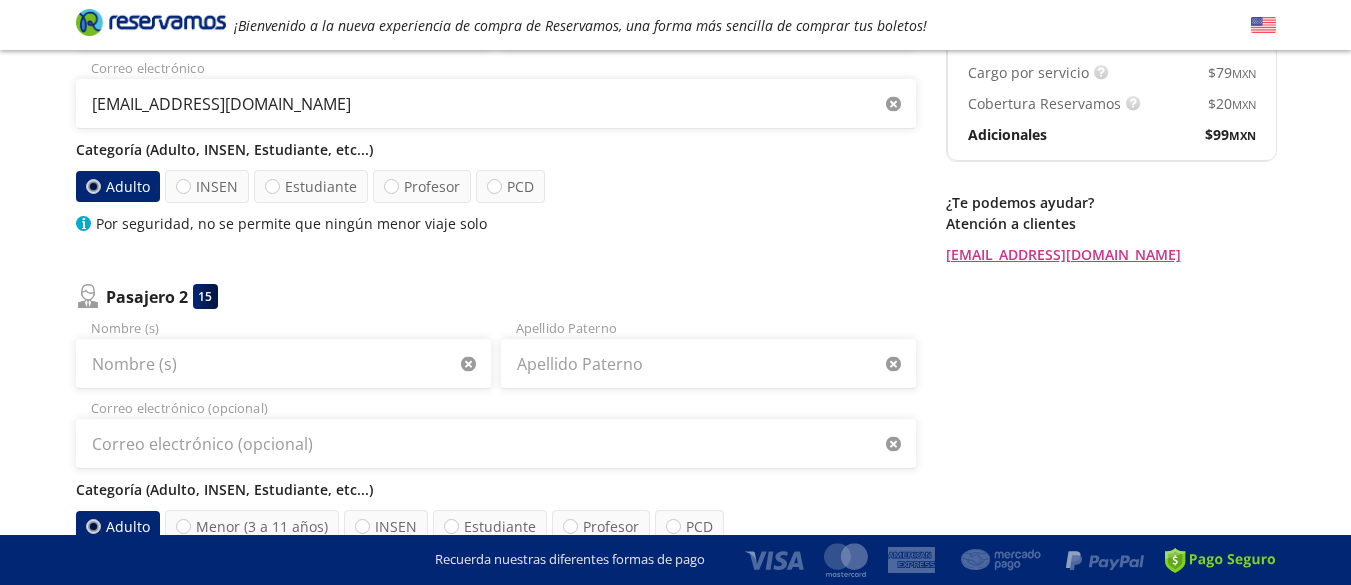 click on "Adulto" at bounding box center (117, 186) 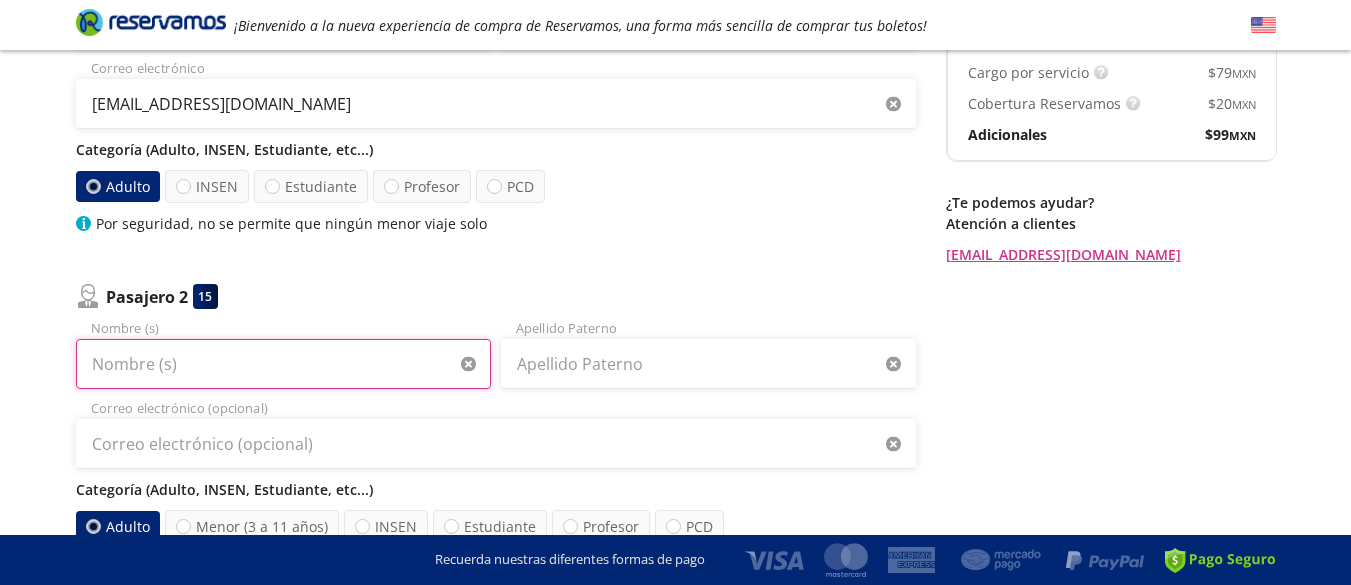 click on "Nombre (s)" at bounding box center (283, 364) 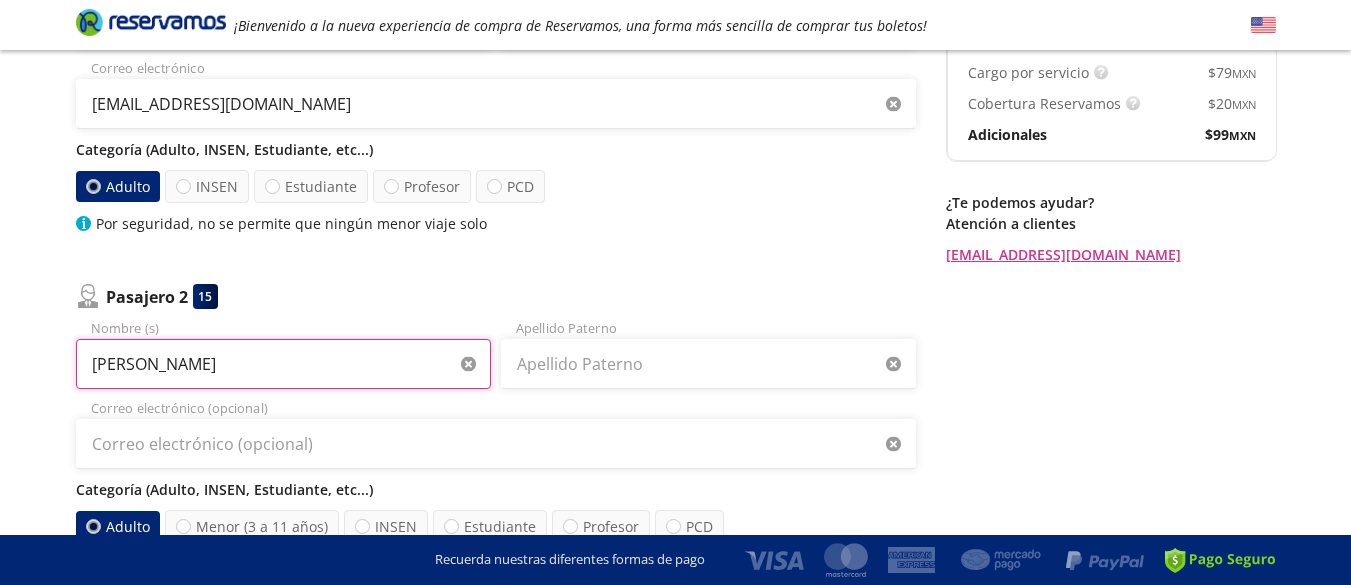 type on "[PERSON_NAME]" 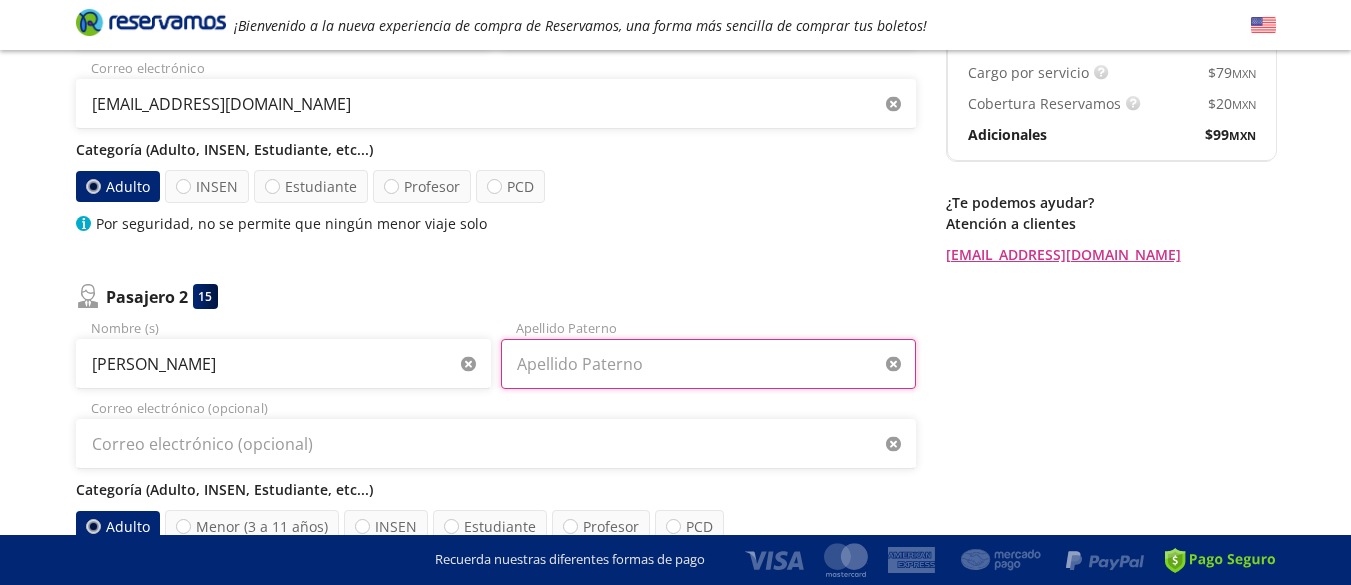 click on "Apellido Paterno" at bounding box center (708, 364) 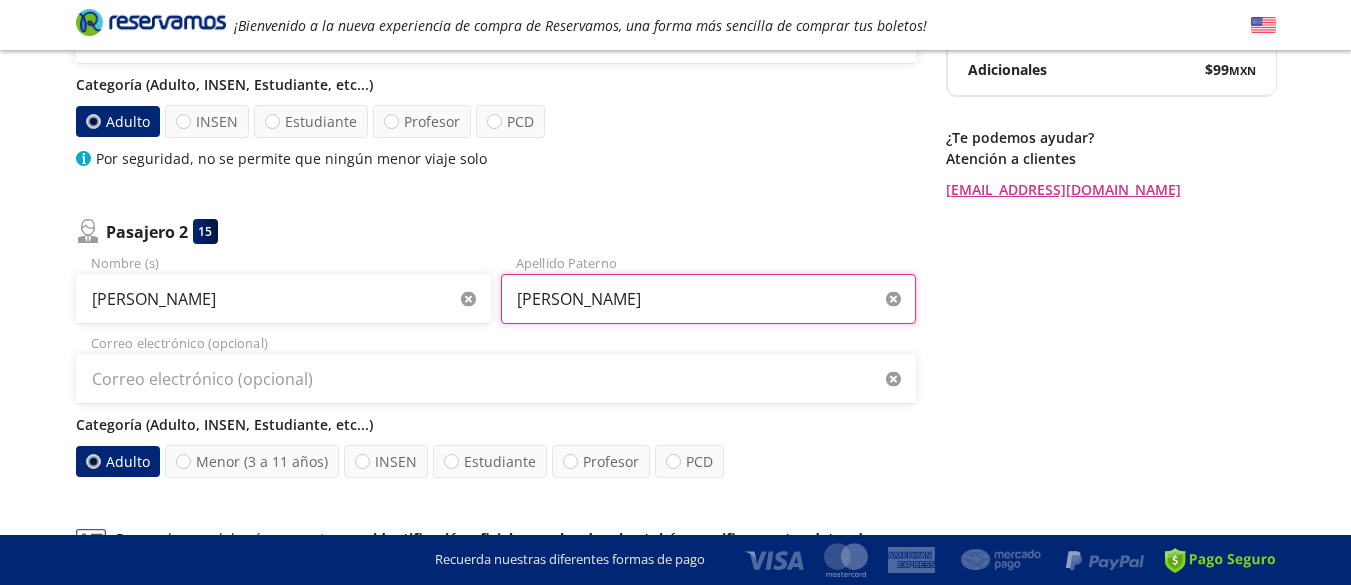 scroll, scrollTop: 400, scrollLeft: 0, axis: vertical 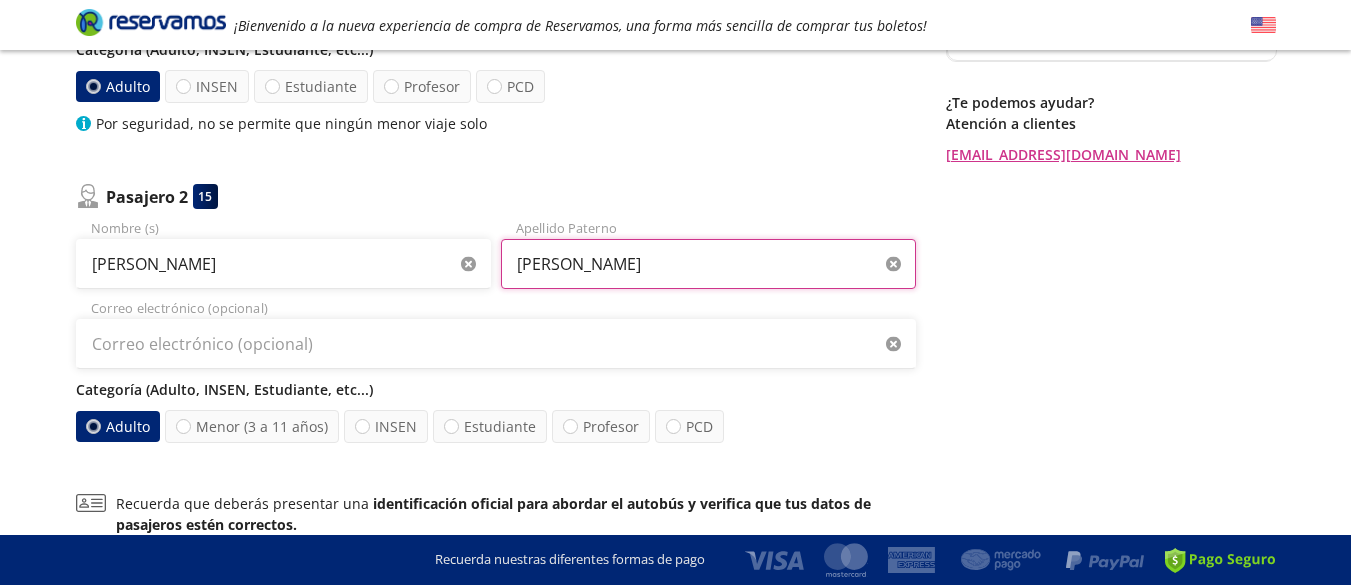 type on "[PERSON_NAME]" 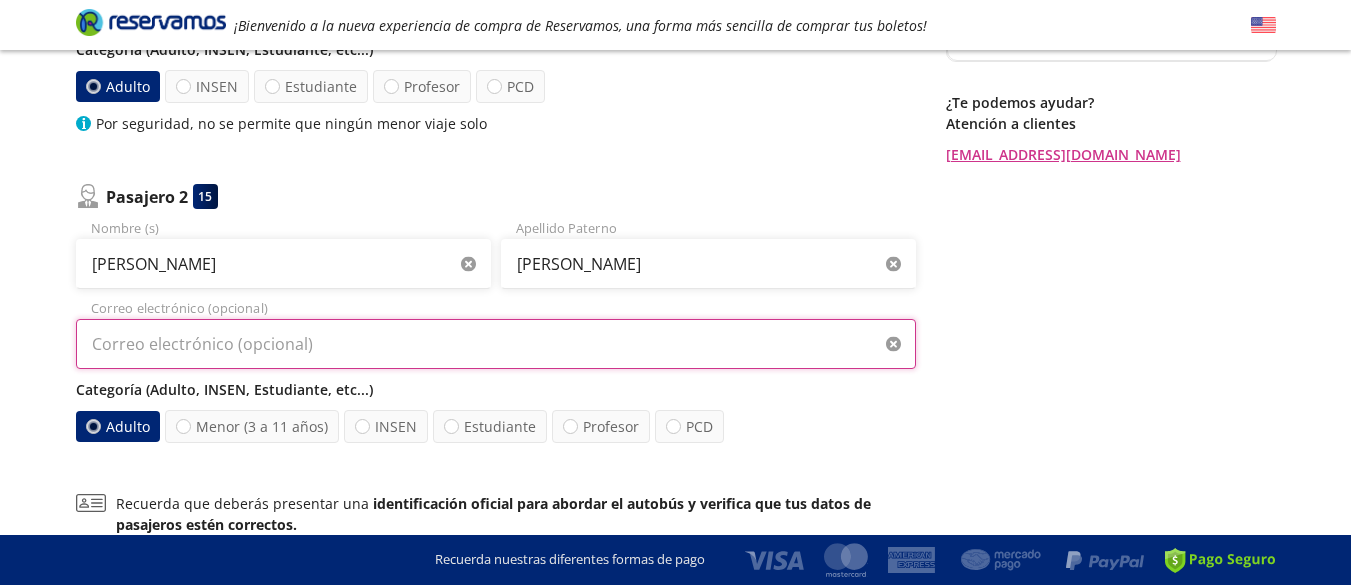 click on "Correo electrónico (opcional)" at bounding box center (496, 344) 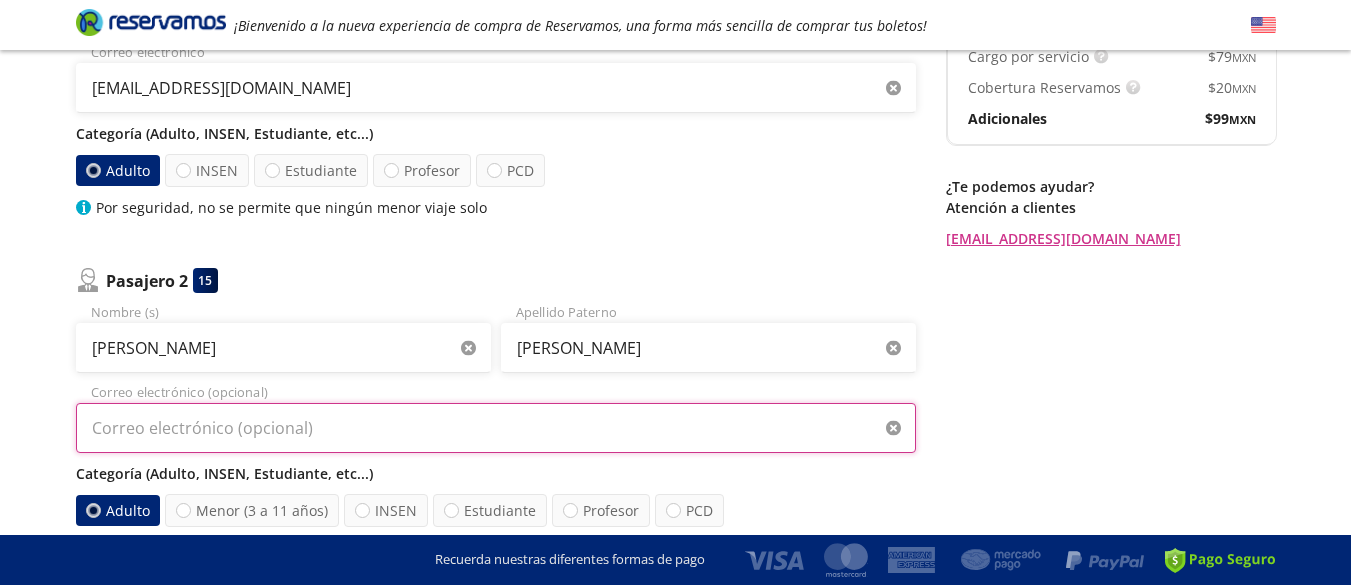 scroll, scrollTop: 200, scrollLeft: 0, axis: vertical 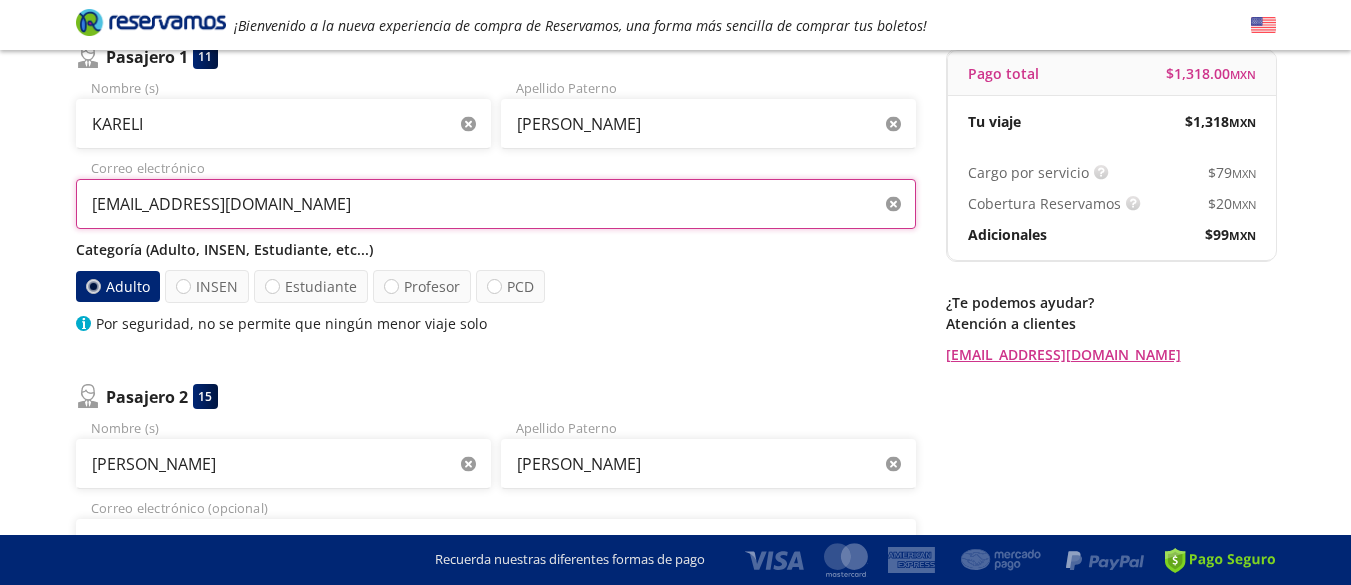 drag, startPoint x: 315, startPoint y: 204, endPoint x: 0, endPoint y: 196, distance: 315.10156 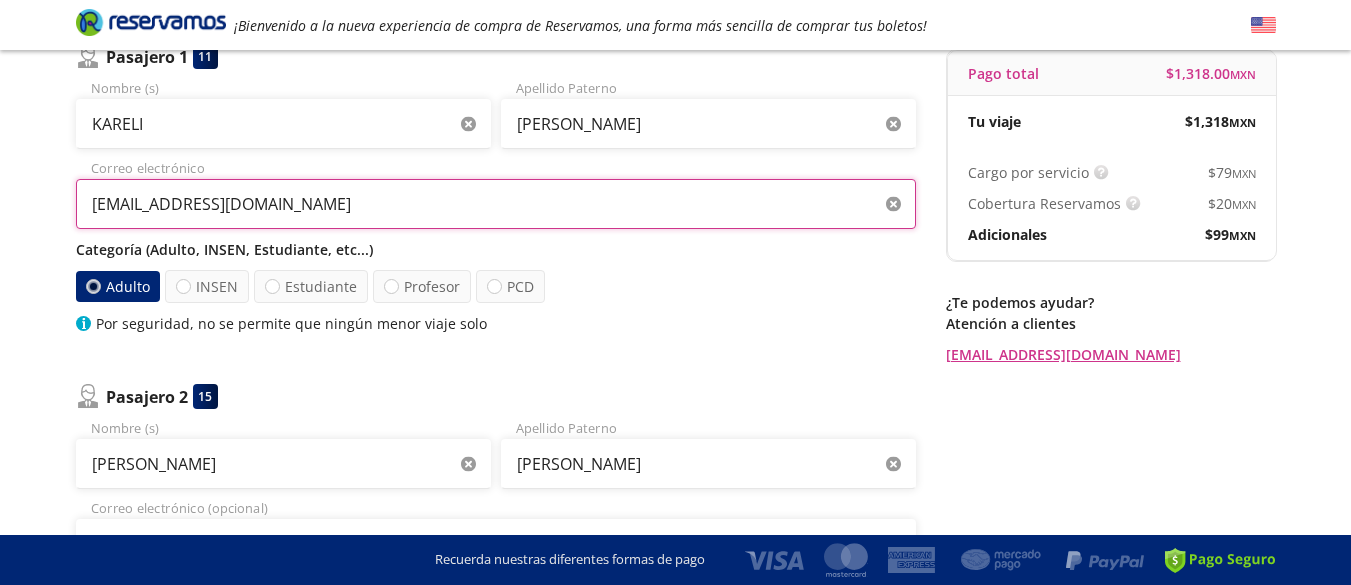 click on "Group 9 Created with Sketch. Datos para la compra Guasave  -  Mazatlán ¡Bienvenido a la nueva experiencia de compra de Reservamos, una forma más sencilla de comprar tus boletos! Completa tu compra en : 12:53 [PERSON_NAME] 126 Tu viaje de [PERSON_NAME] 03:30 PM [DATE] Detalles Completa tu compra en : 12:53 Asientos  de [PERSON_NAME] Pago Paso 2 de 3 ¿Quiénes viajan? 2 a bordo Pasajero 1 11 KARELI Nombre (s) [PERSON_NAME] Apellido [PERSON_NAME] [EMAIL_ADDRESS][DOMAIN_NAME] Correo electrónico Categoría (Adulto, INSEN, Estudiante, etc...) Adulto INSEN Estudiante Profesor PCD Por seguridad, no se permite que ningún menor viaje solo Pasajero 2 15 [PERSON_NAME] Nombre (s) [PERSON_NAME] Apellido [PERSON_NAME] Correo electrónico (opcional) Categoría (Adulto, INSEN, Estudiante, etc...) Adulto Menor (3 a 11 años) INSEN Estudiante Profesor PCD Recuerda que deberás presentar una   identificación oficial para abordar el autobús y verifica que tus datos de pasajeros estén correctos. Siguiente Regresar a Horarios Completa tu compra en : 12:53 $" at bounding box center [675, 408] 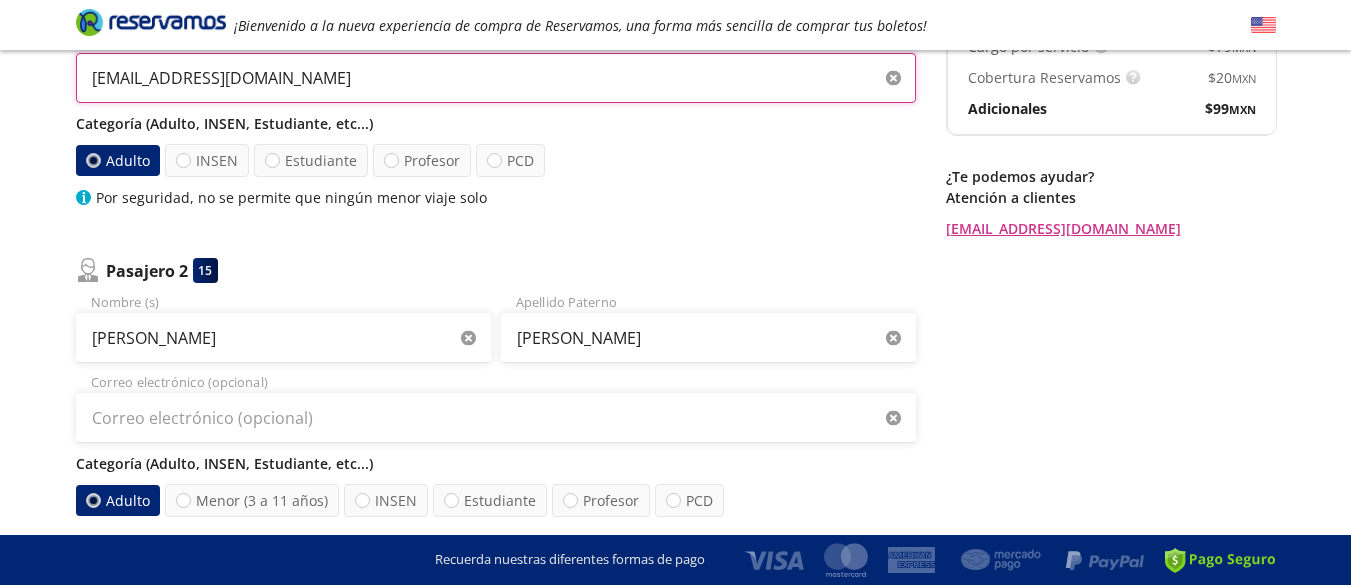scroll, scrollTop: 500, scrollLeft: 0, axis: vertical 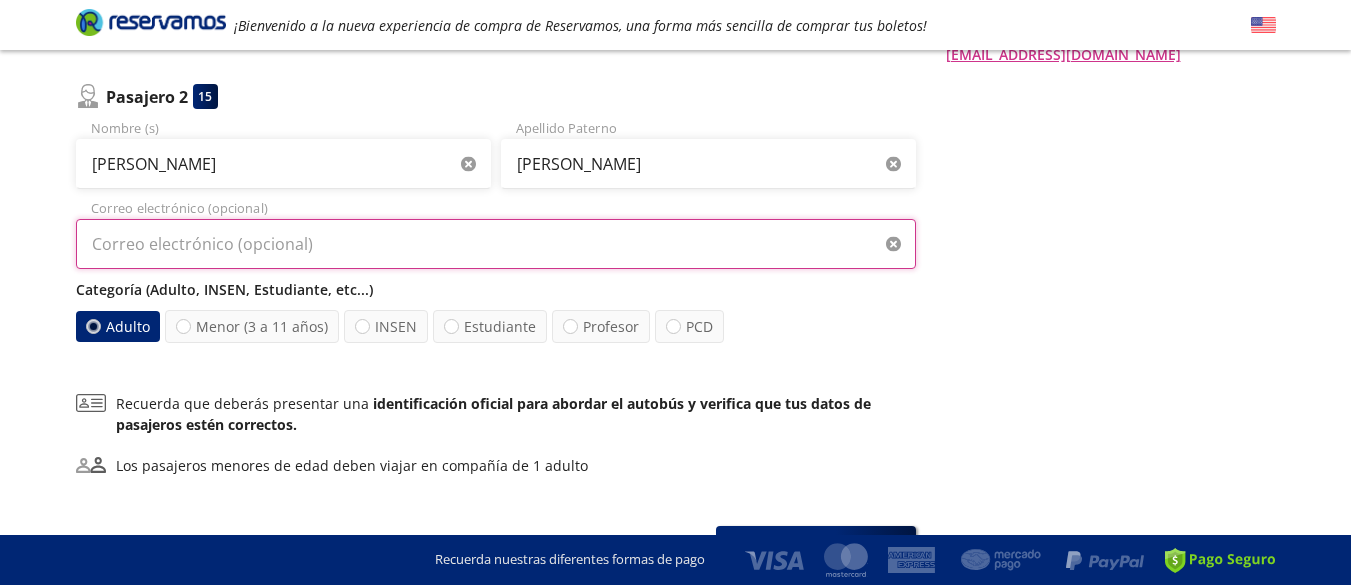 click on "Correo electrónico (opcional)" at bounding box center (496, 244) 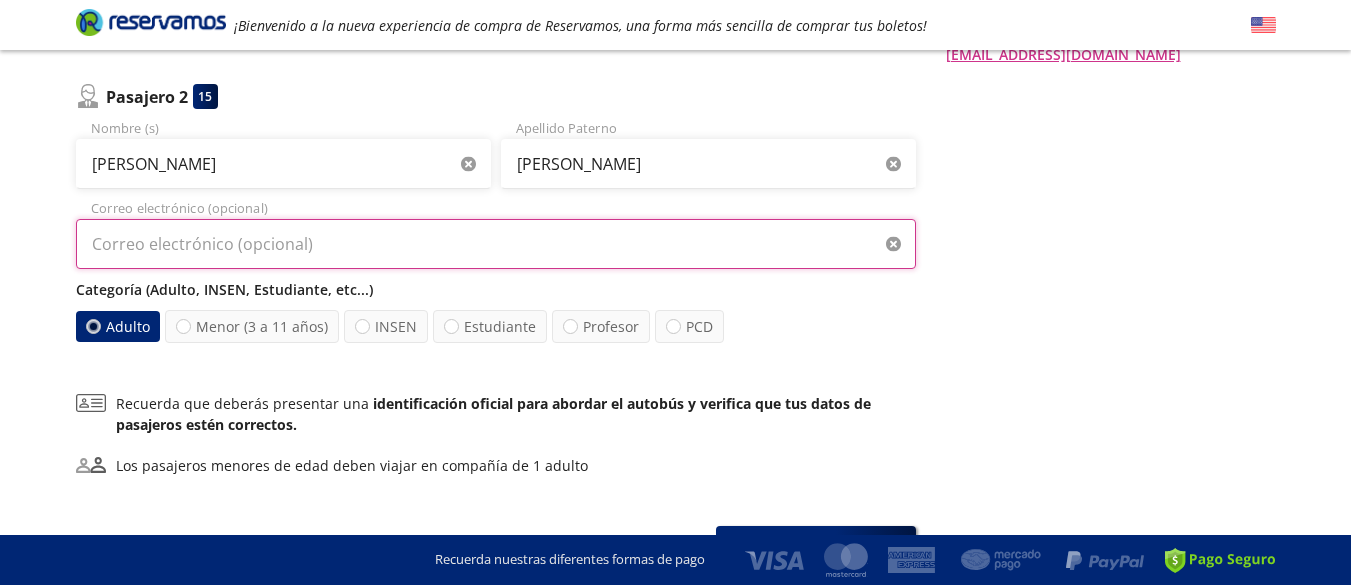paste on "[EMAIL_ADDRESS][DOMAIN_NAME]" 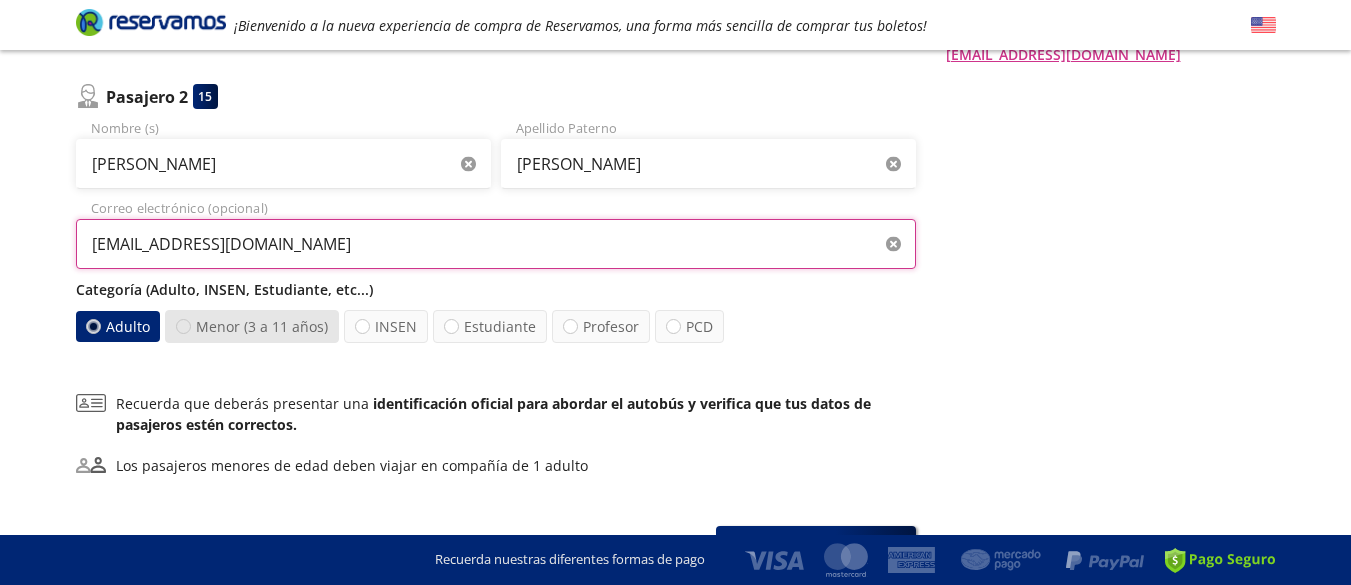 type on "[EMAIL_ADDRESS][DOMAIN_NAME]" 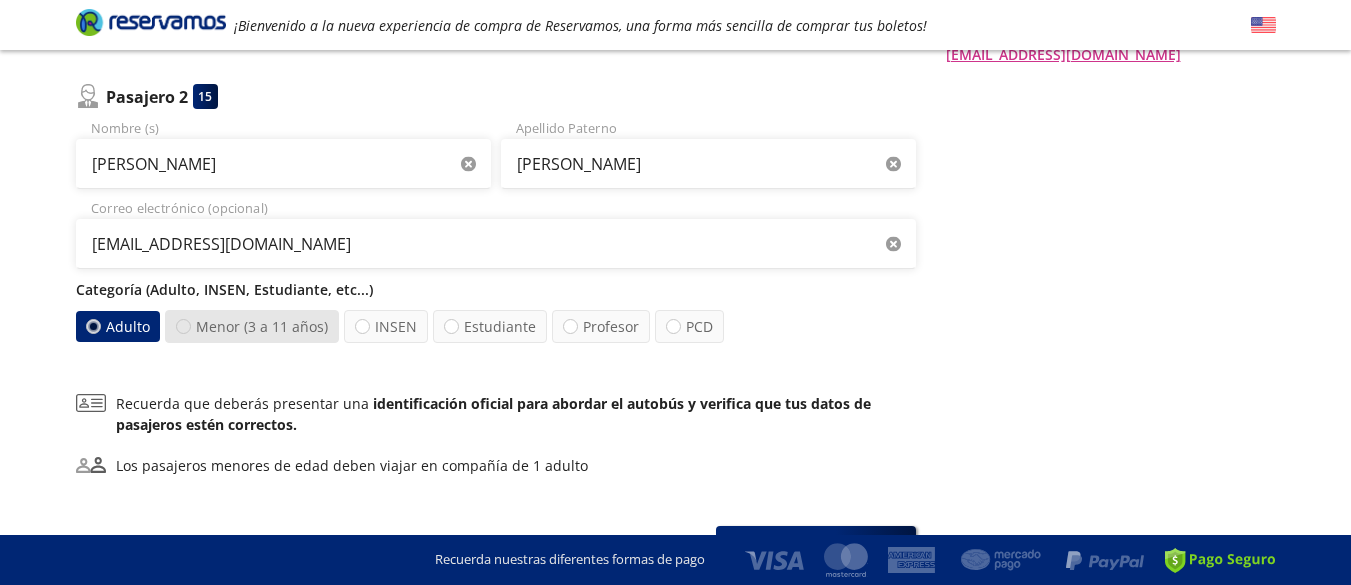 click at bounding box center (183, 326) 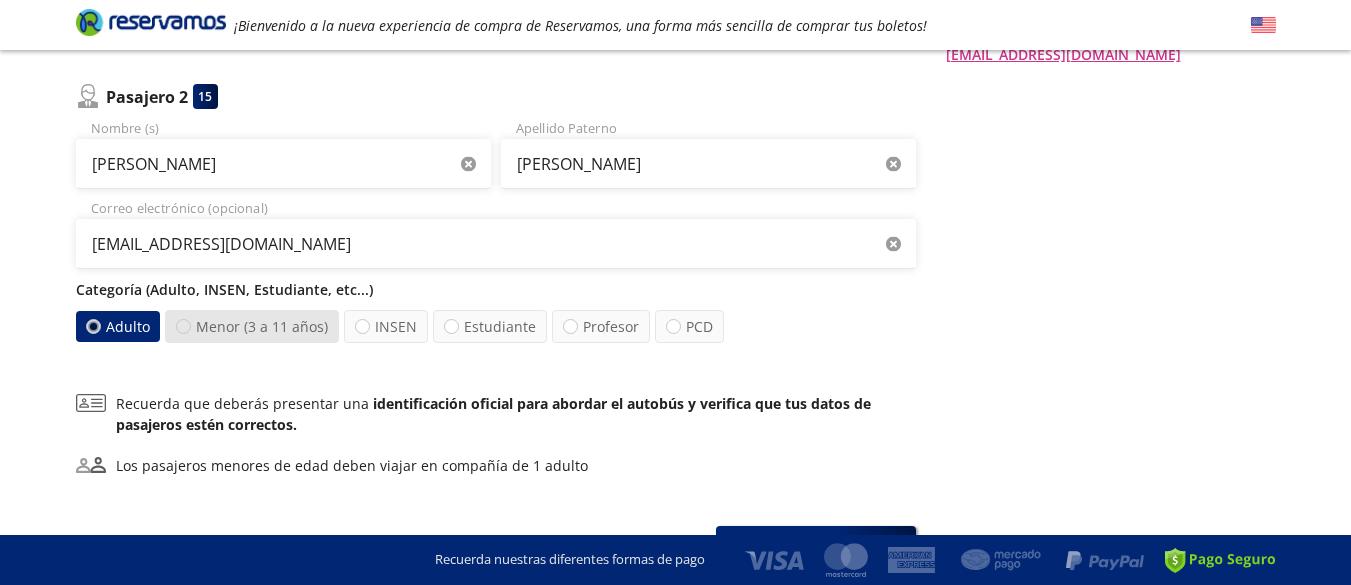 radio on "true" 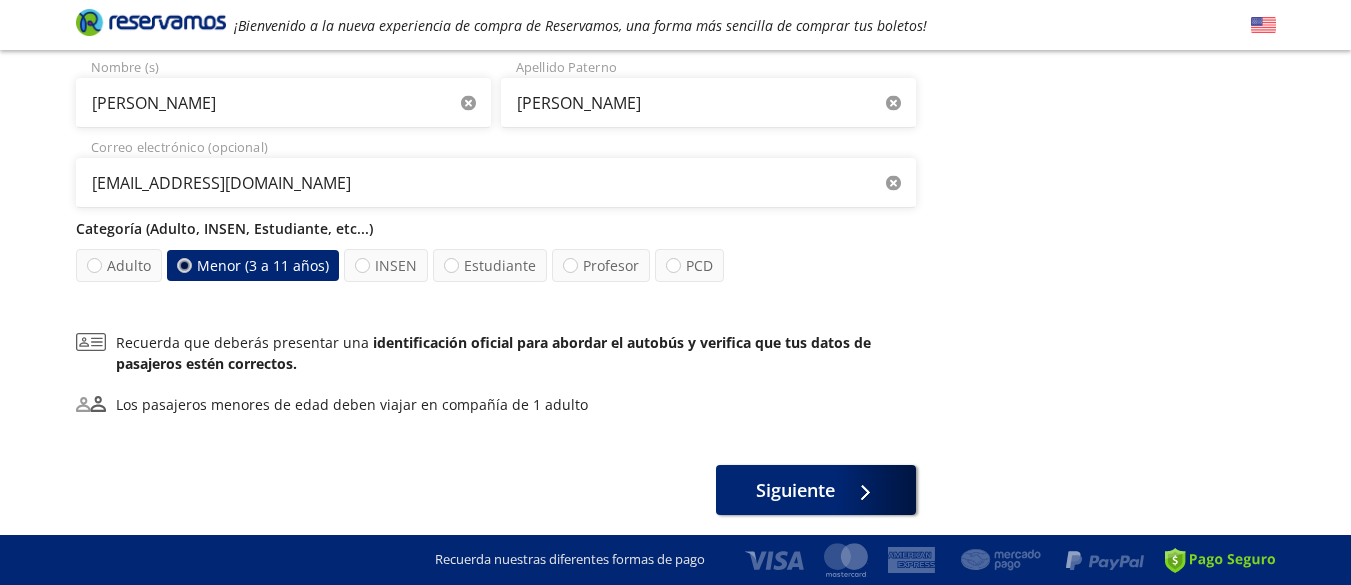scroll, scrollTop: 631, scrollLeft: 0, axis: vertical 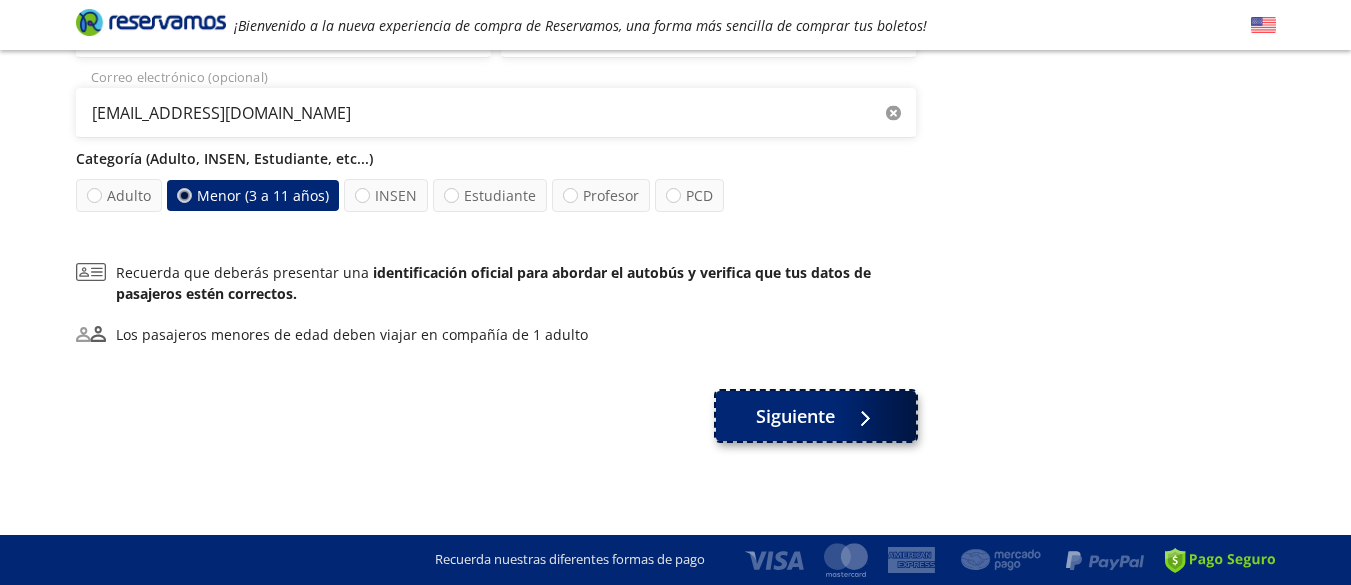 click on "Siguiente" at bounding box center [795, 416] 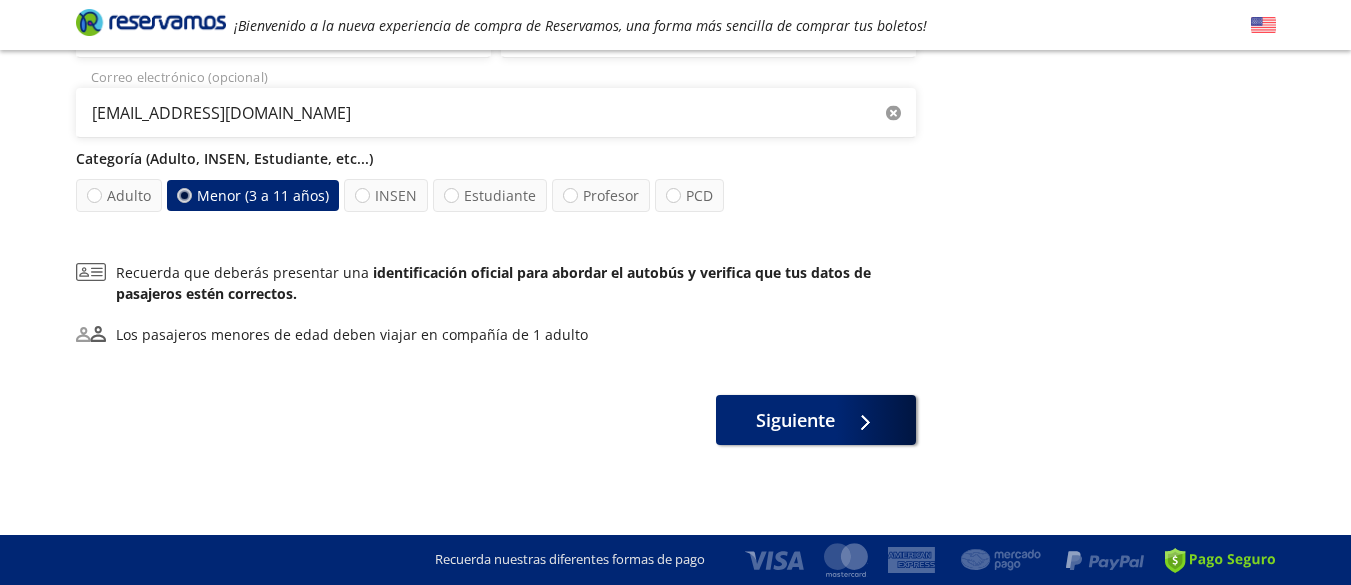 scroll, scrollTop: 0, scrollLeft: 0, axis: both 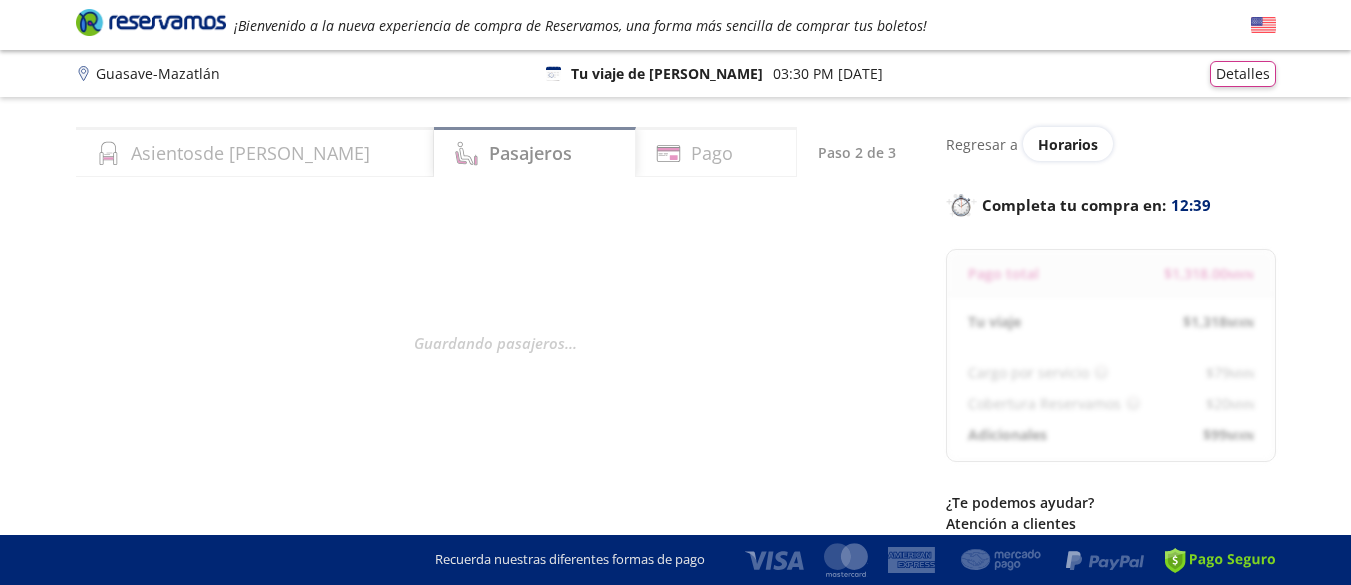 select on "MX" 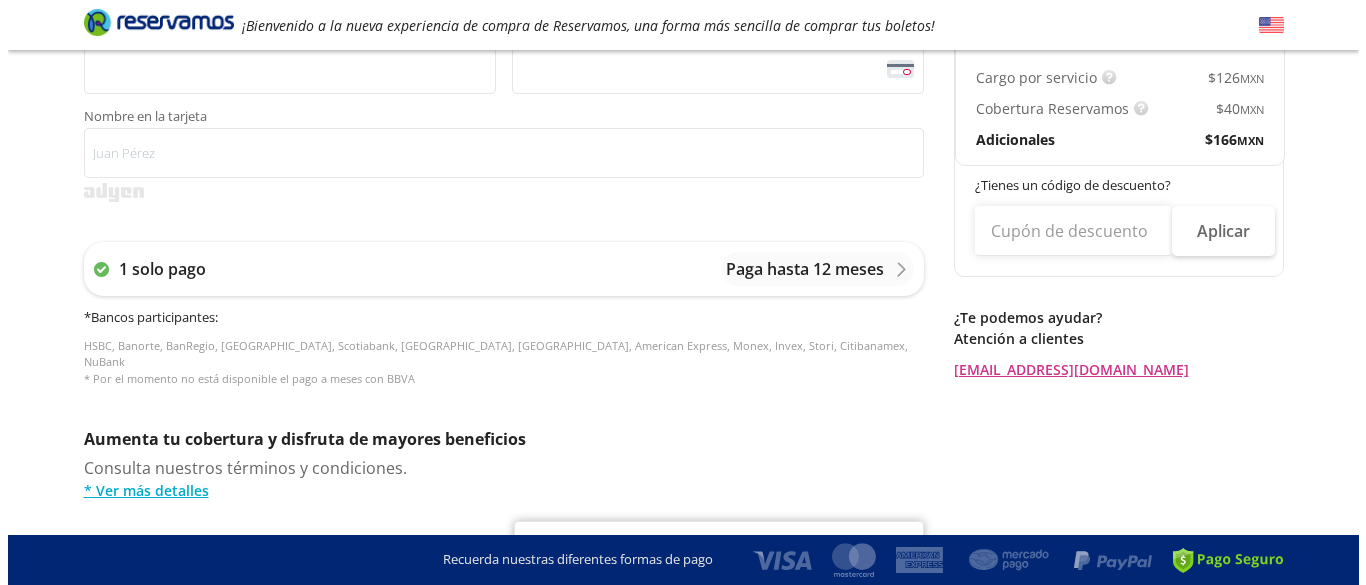 scroll, scrollTop: 700, scrollLeft: 0, axis: vertical 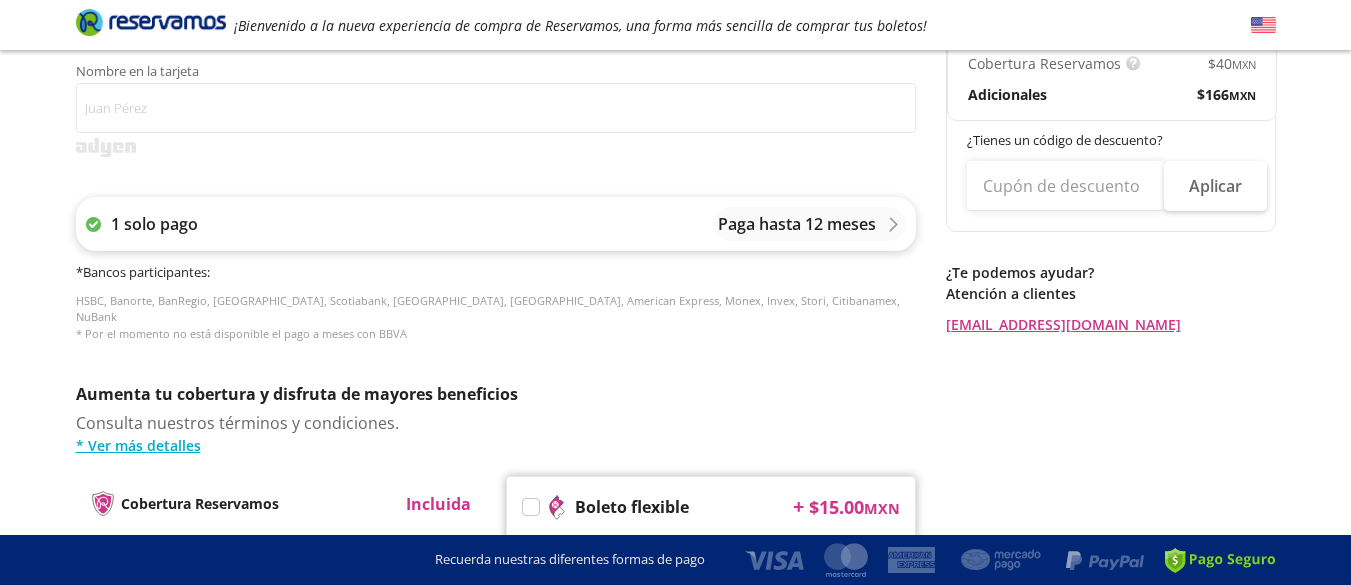 click 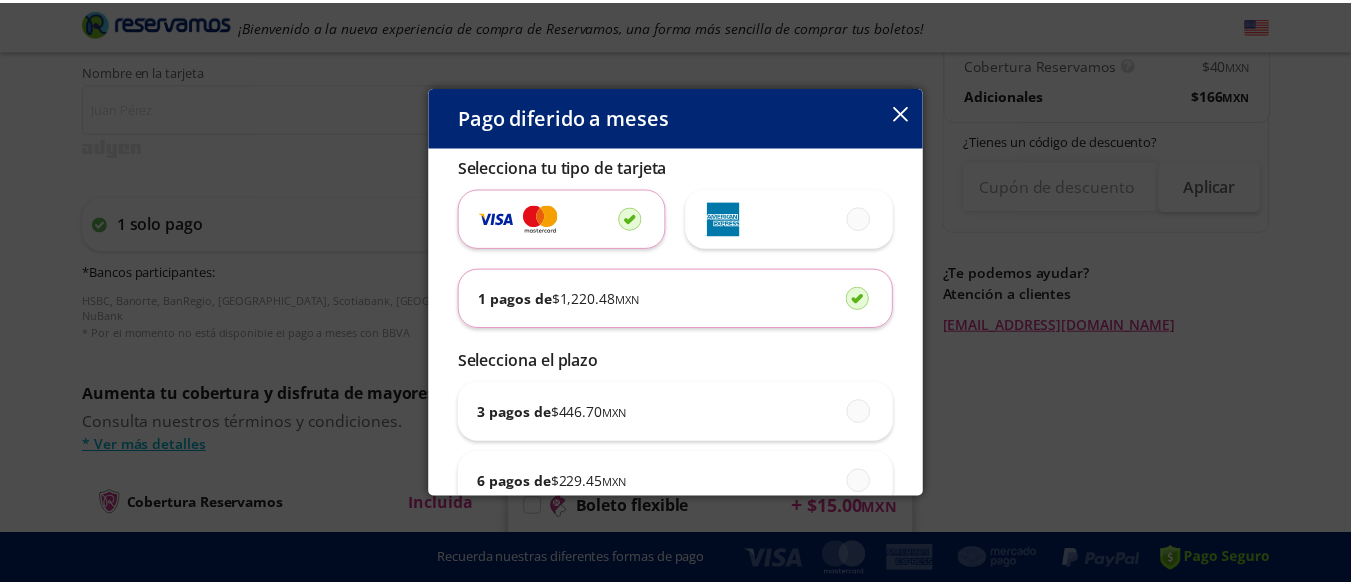 scroll, scrollTop: 0, scrollLeft: 0, axis: both 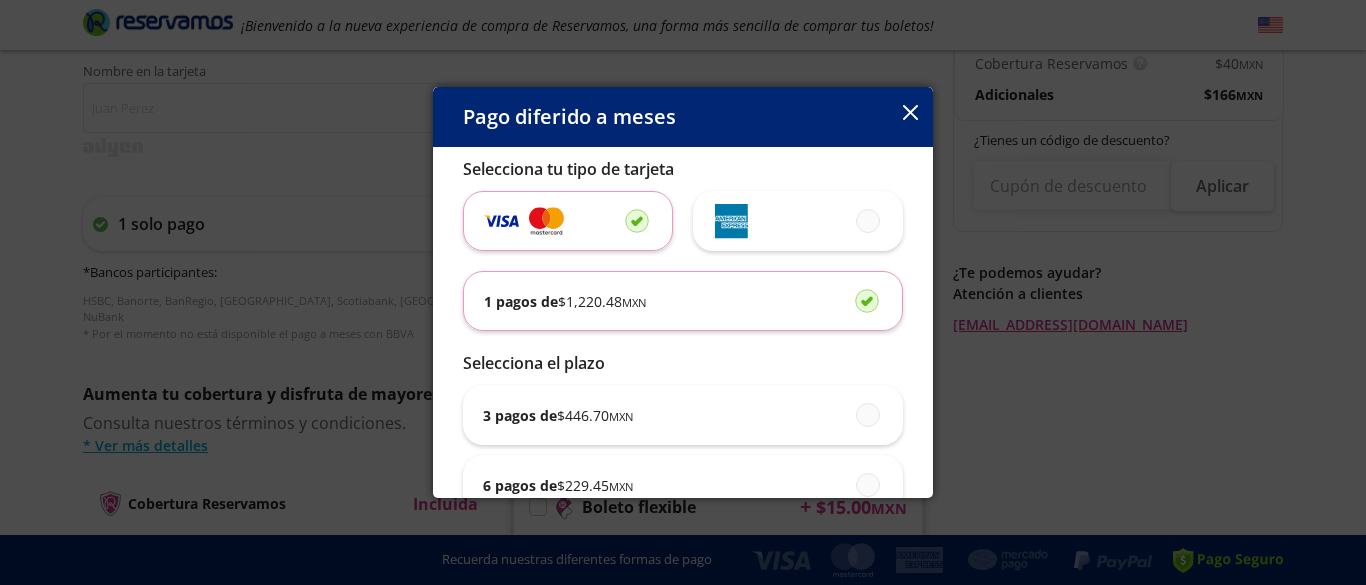 click 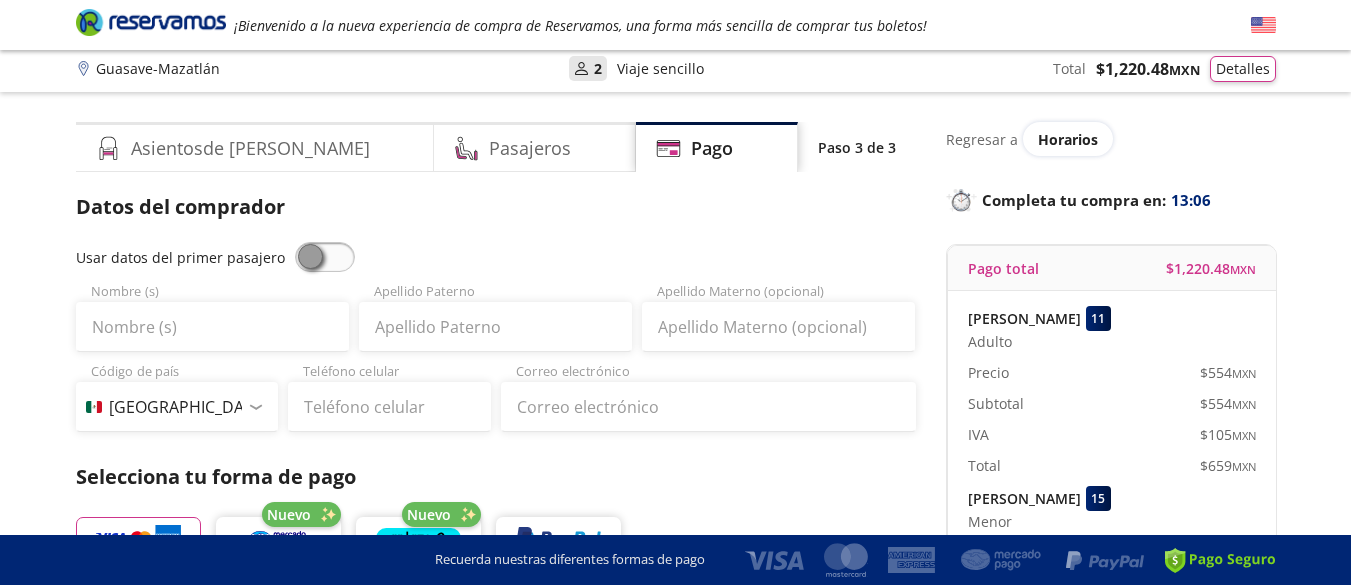 scroll, scrollTop: 0, scrollLeft: 0, axis: both 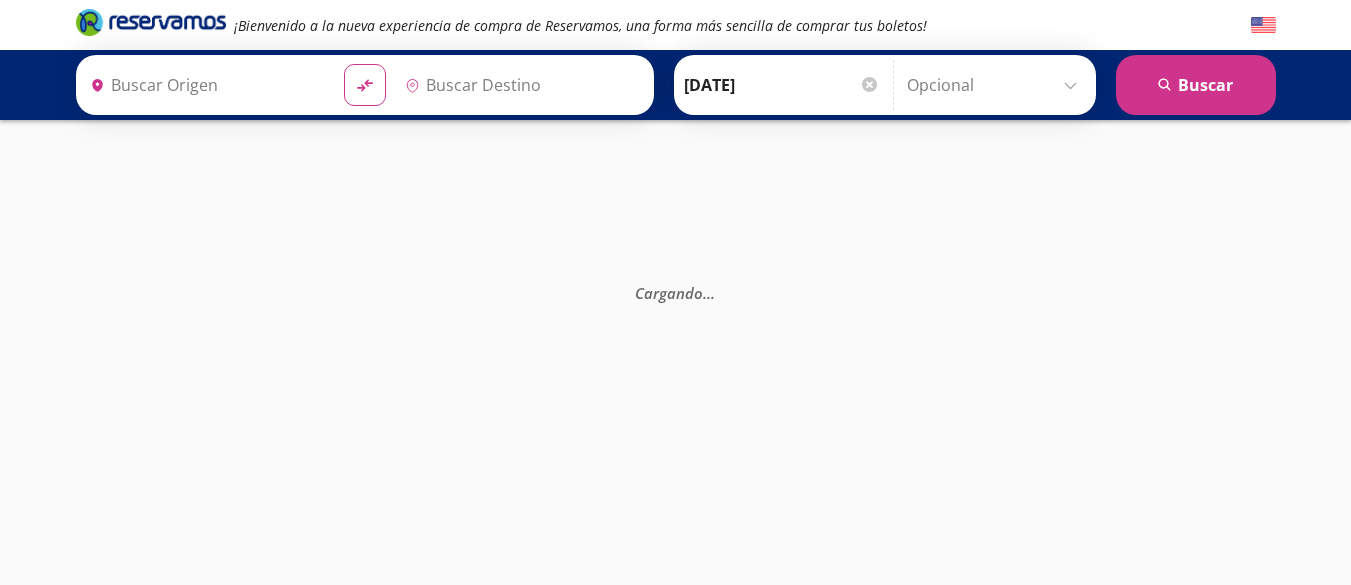 type on "Guasave, [GEOGRAPHIC_DATA]" 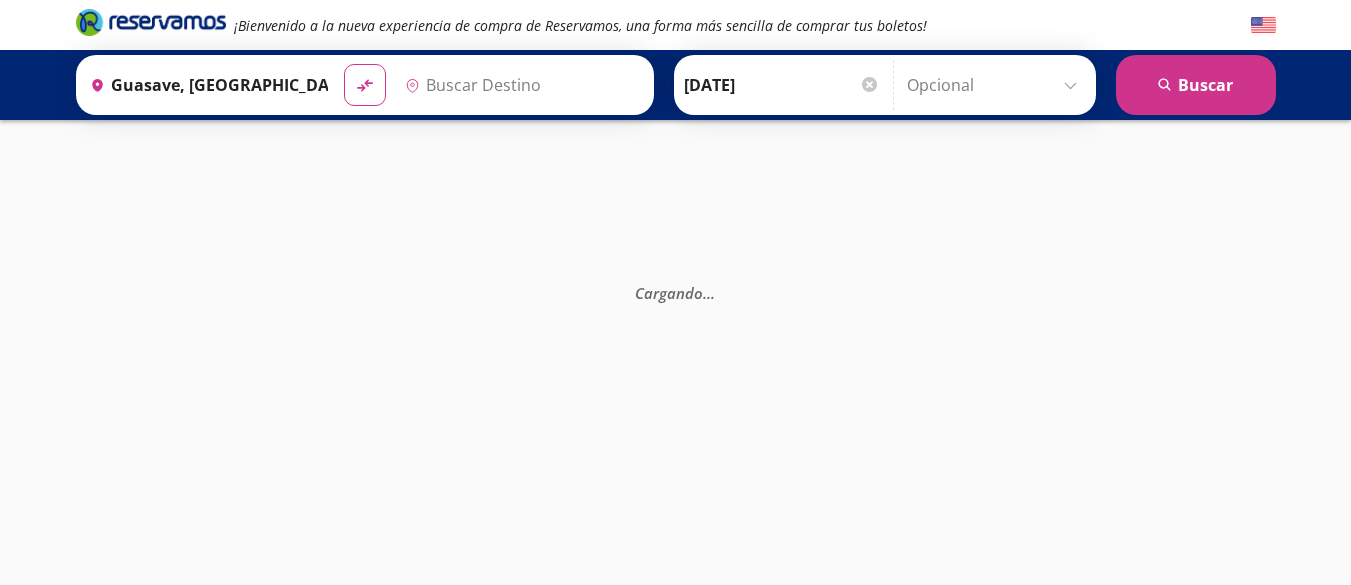type on "[GEOGRAPHIC_DATA], [GEOGRAPHIC_DATA]" 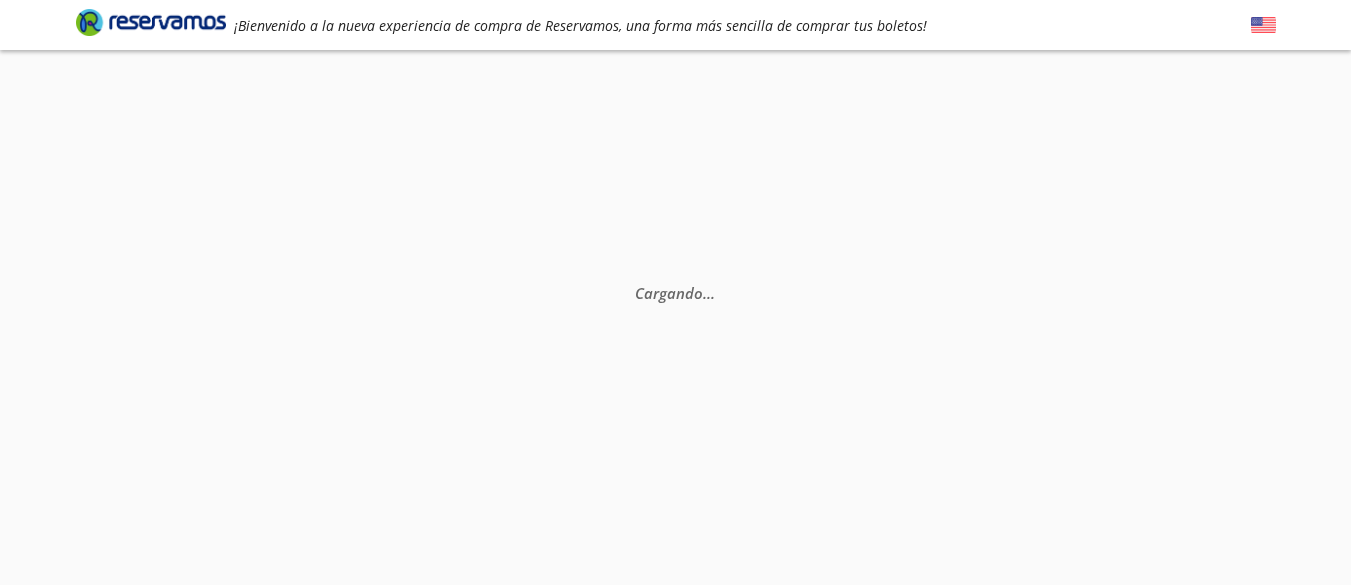 scroll, scrollTop: 43, scrollLeft: 0, axis: vertical 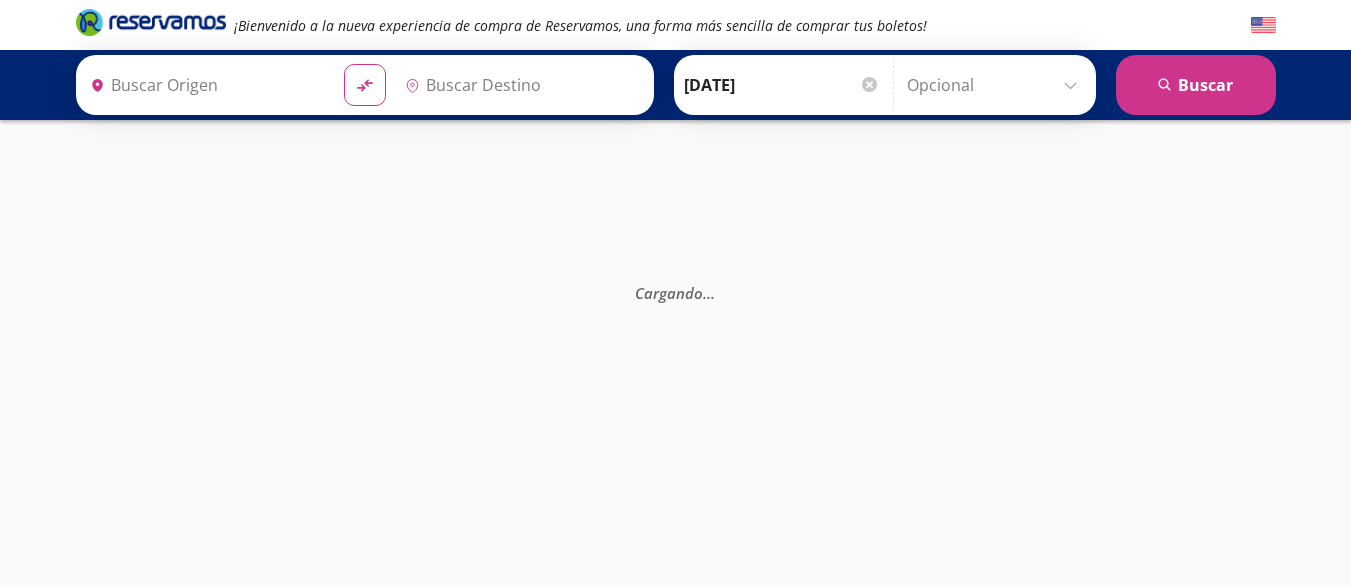 type on "[GEOGRAPHIC_DATA], [GEOGRAPHIC_DATA]" 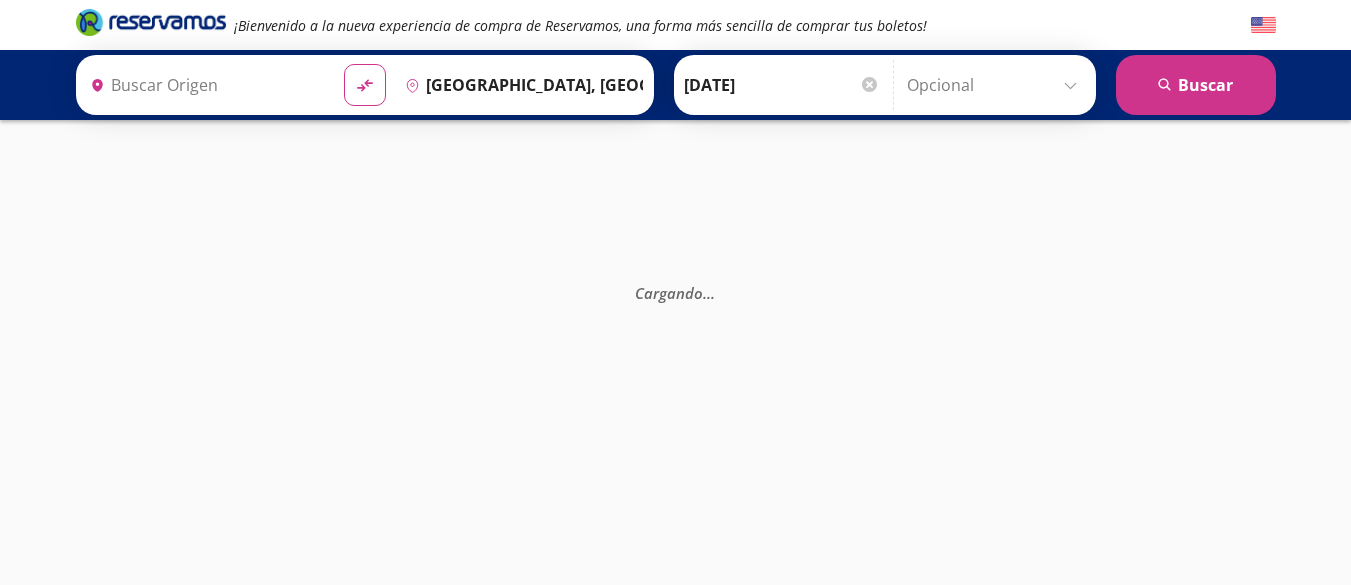 type on "Guasave, [GEOGRAPHIC_DATA]" 